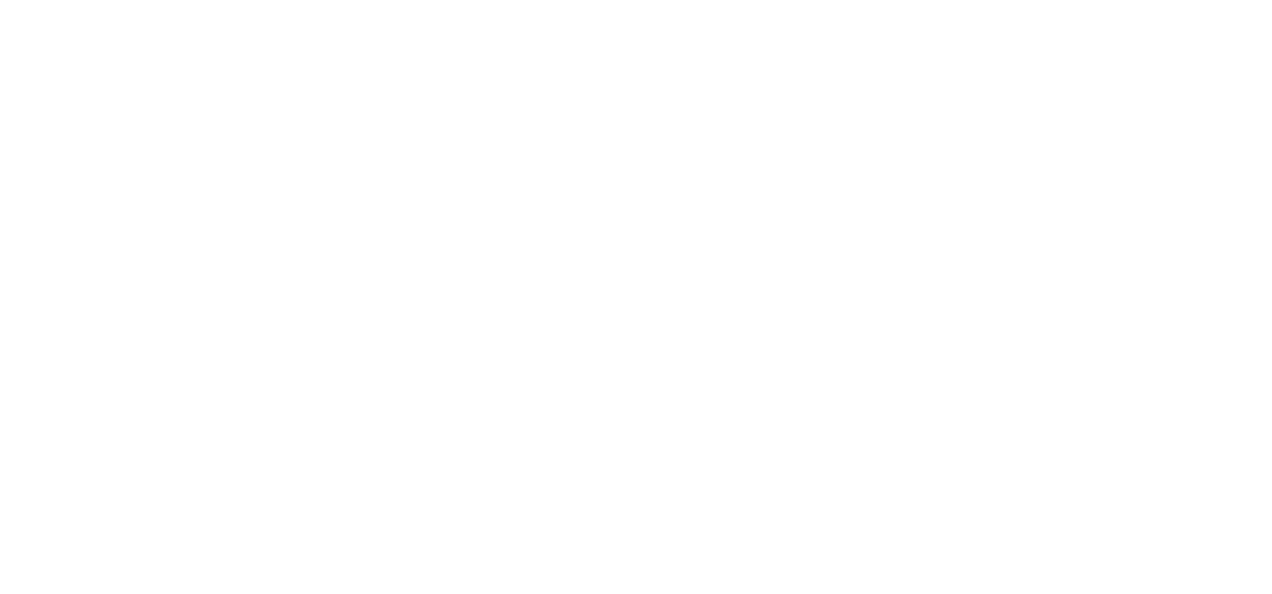 scroll, scrollTop: 0, scrollLeft: 0, axis: both 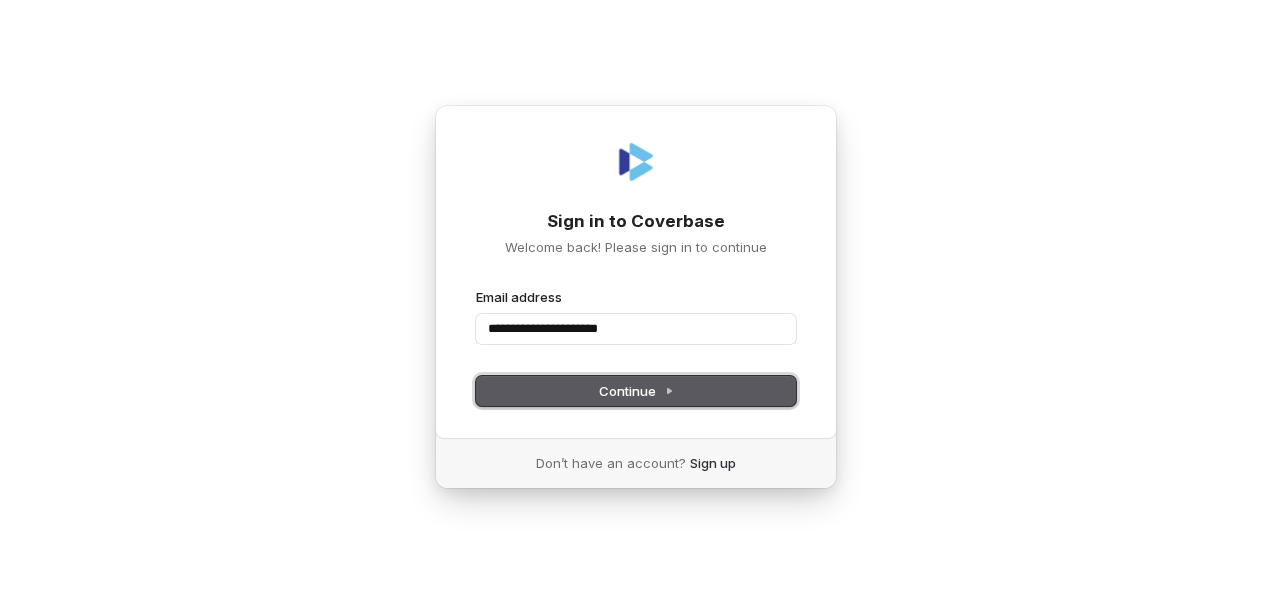 click on "Continue" at bounding box center [636, 391] 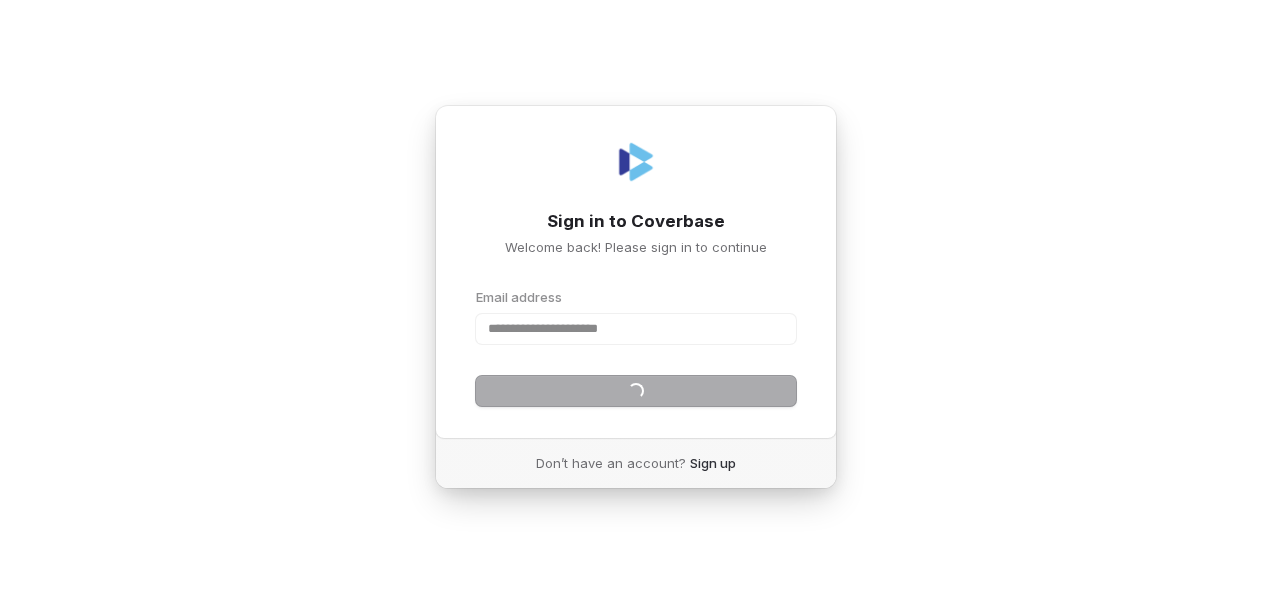 type on "**********" 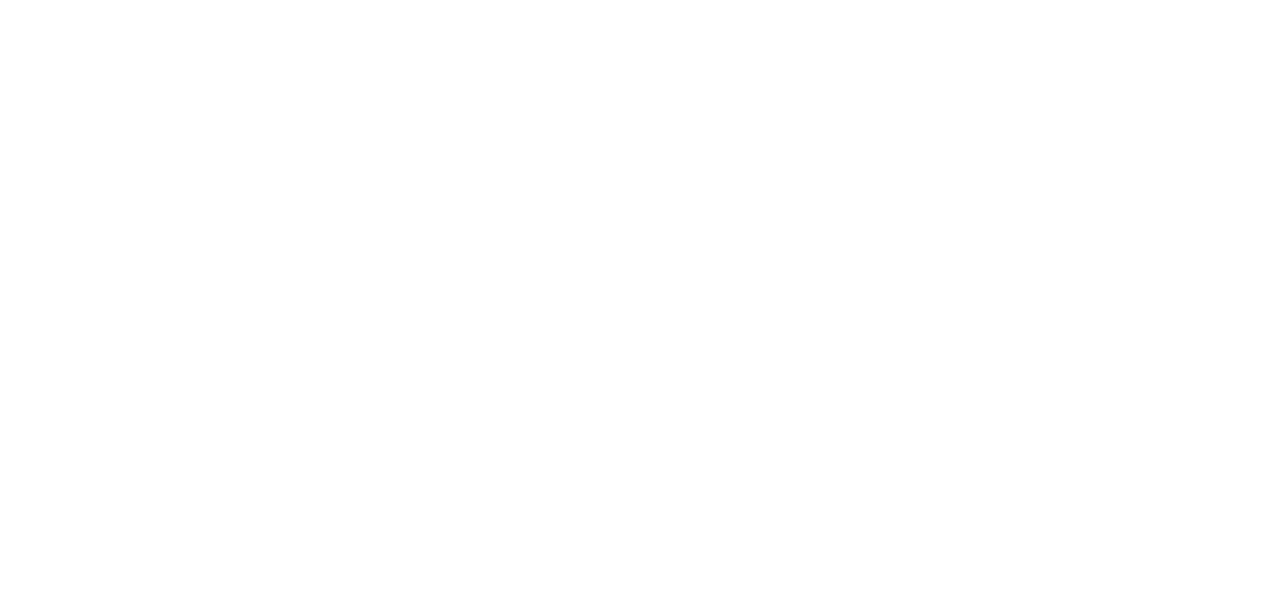 scroll, scrollTop: 0, scrollLeft: 0, axis: both 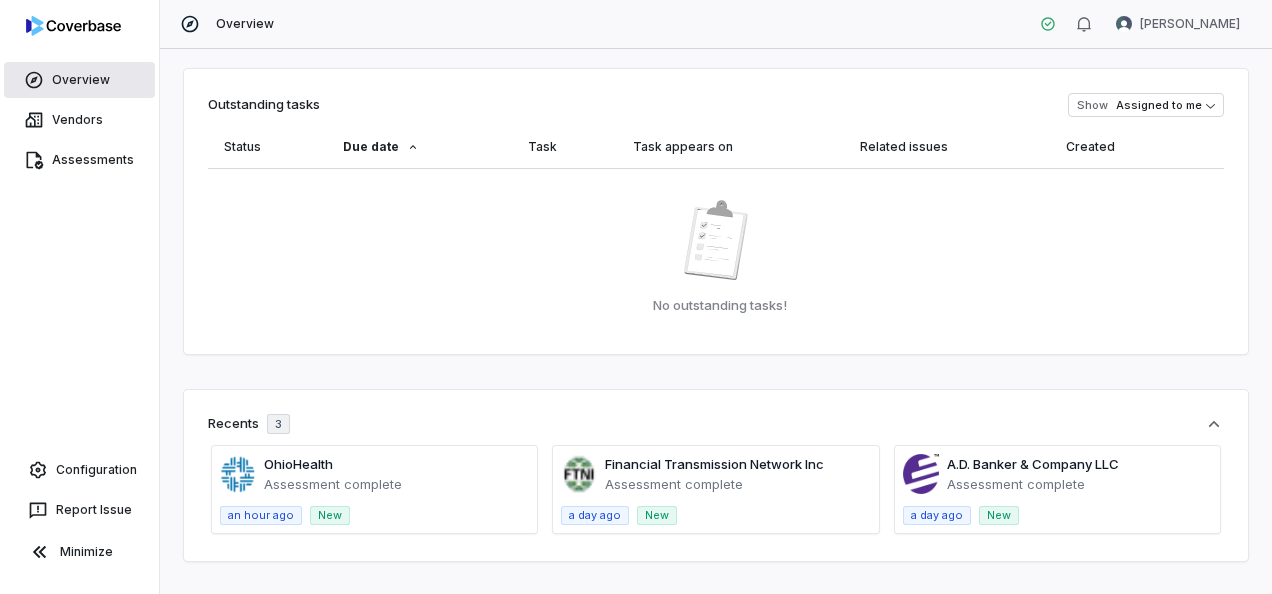 click on "Overview" at bounding box center [79, 80] 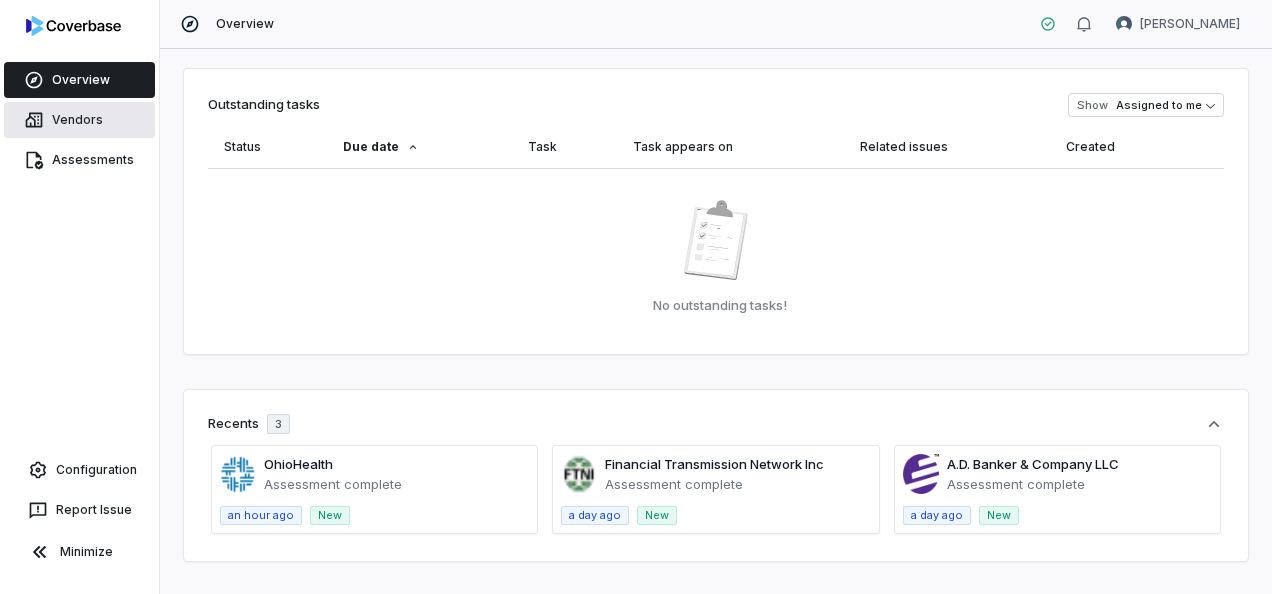 click on "Vendors" at bounding box center [79, 120] 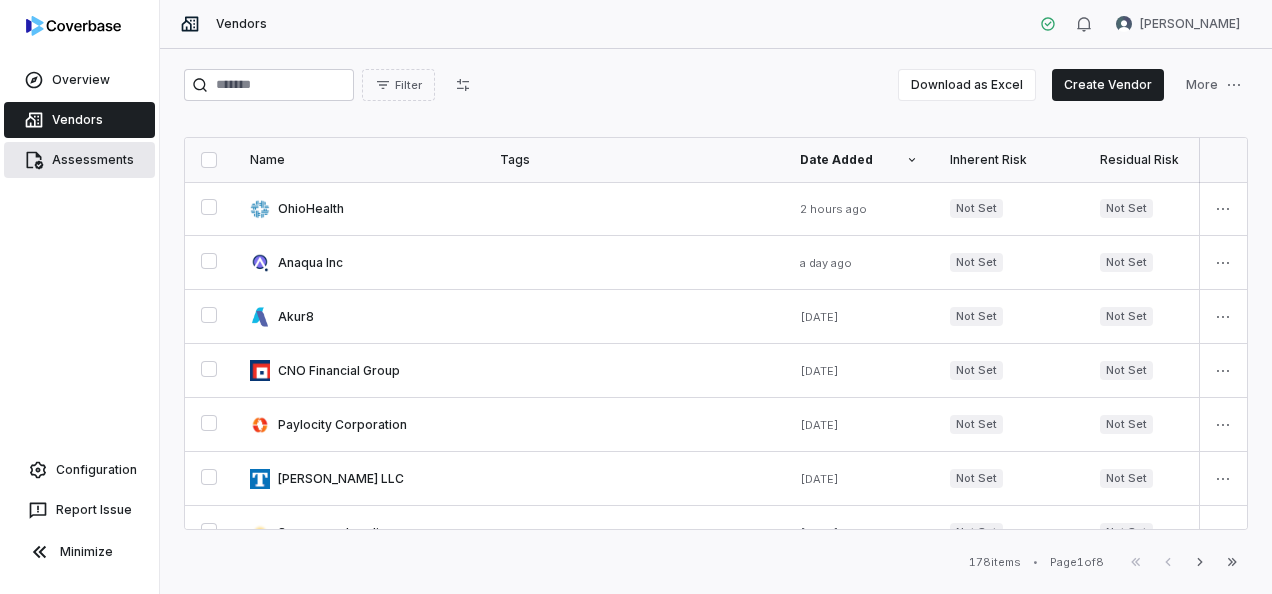 click on "Assessments" at bounding box center (79, 160) 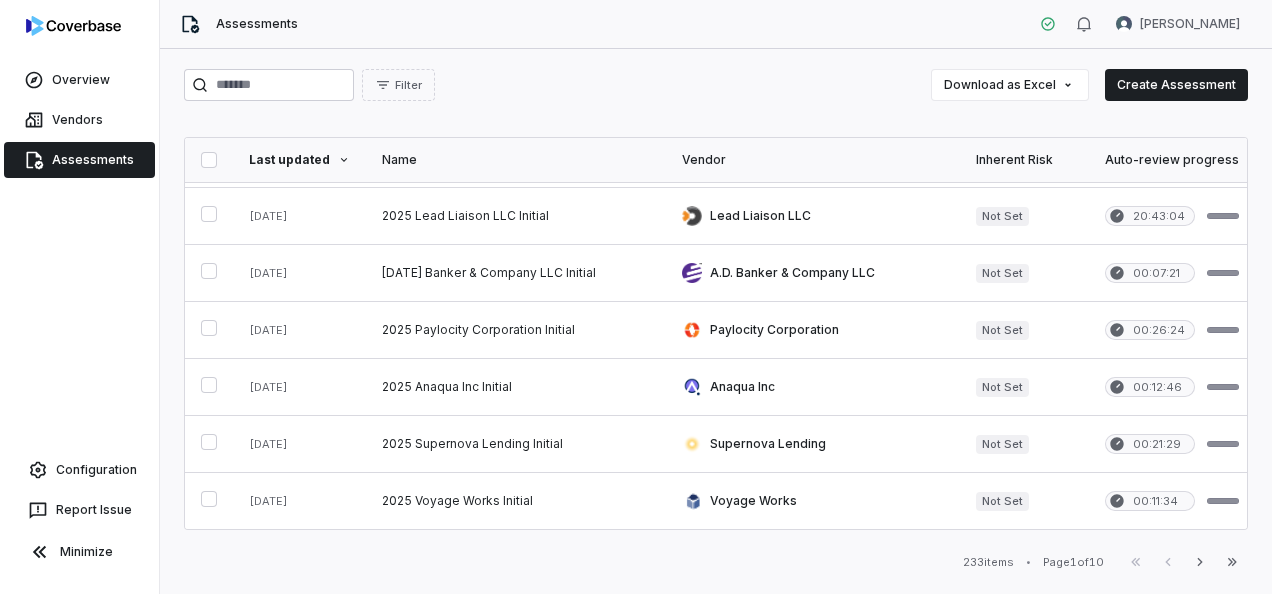 scroll, scrollTop: 0, scrollLeft: 0, axis: both 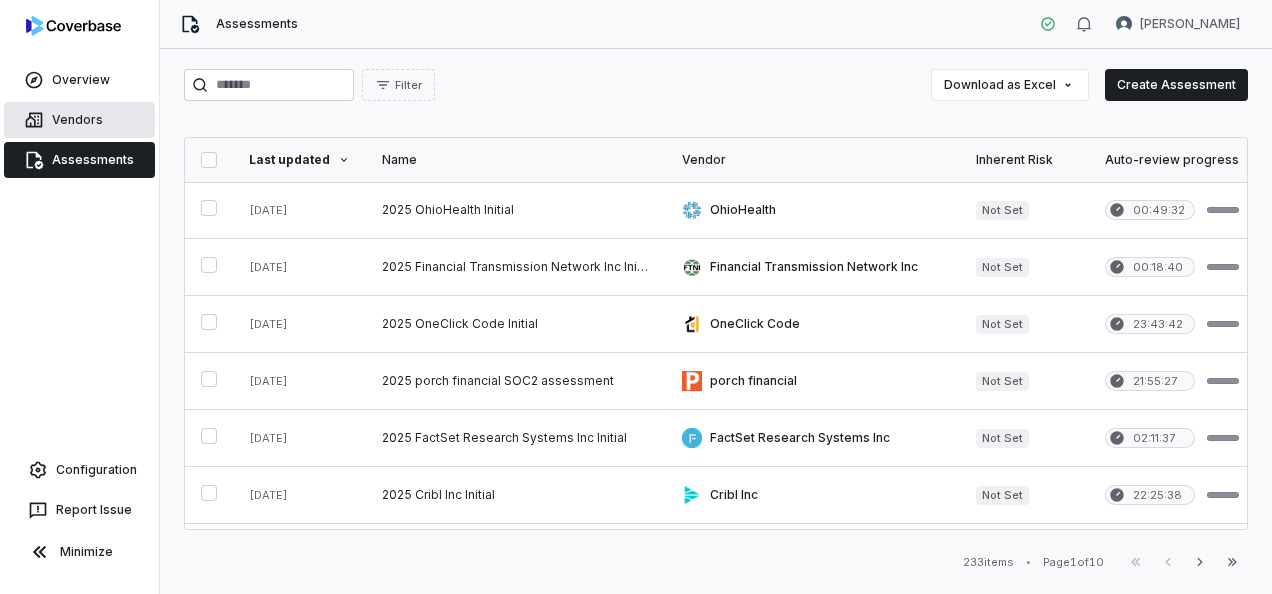 click on "Vendors" at bounding box center [79, 120] 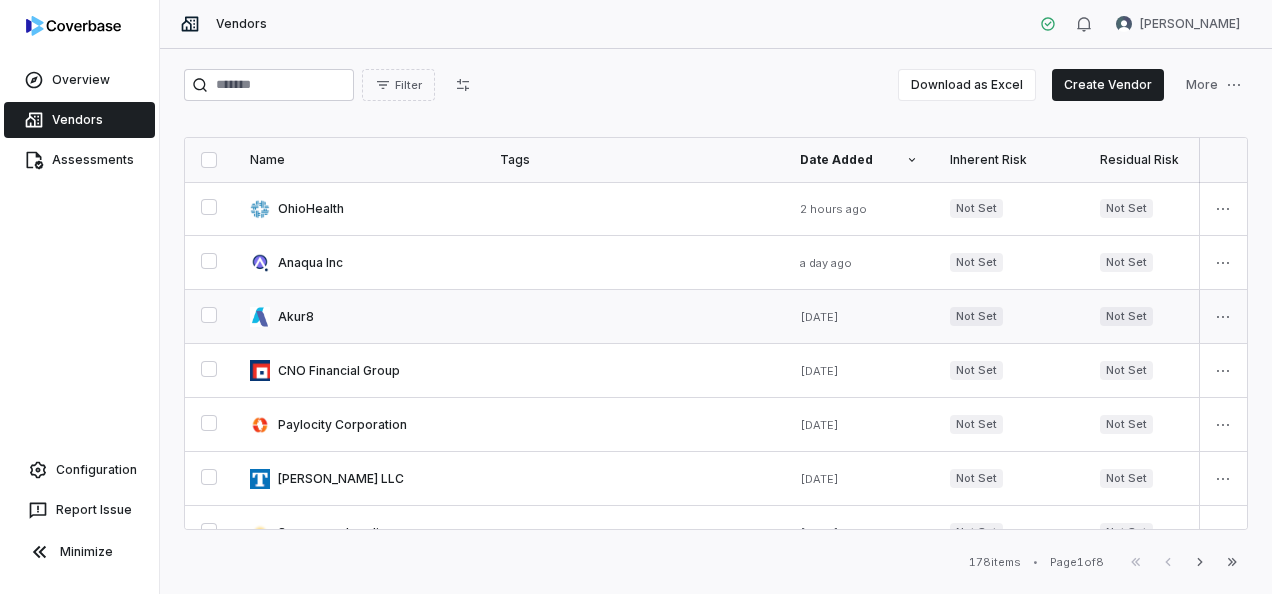drag, startPoint x: 86, startPoint y: 82, endPoint x: 400, endPoint y: 296, distance: 379.98947 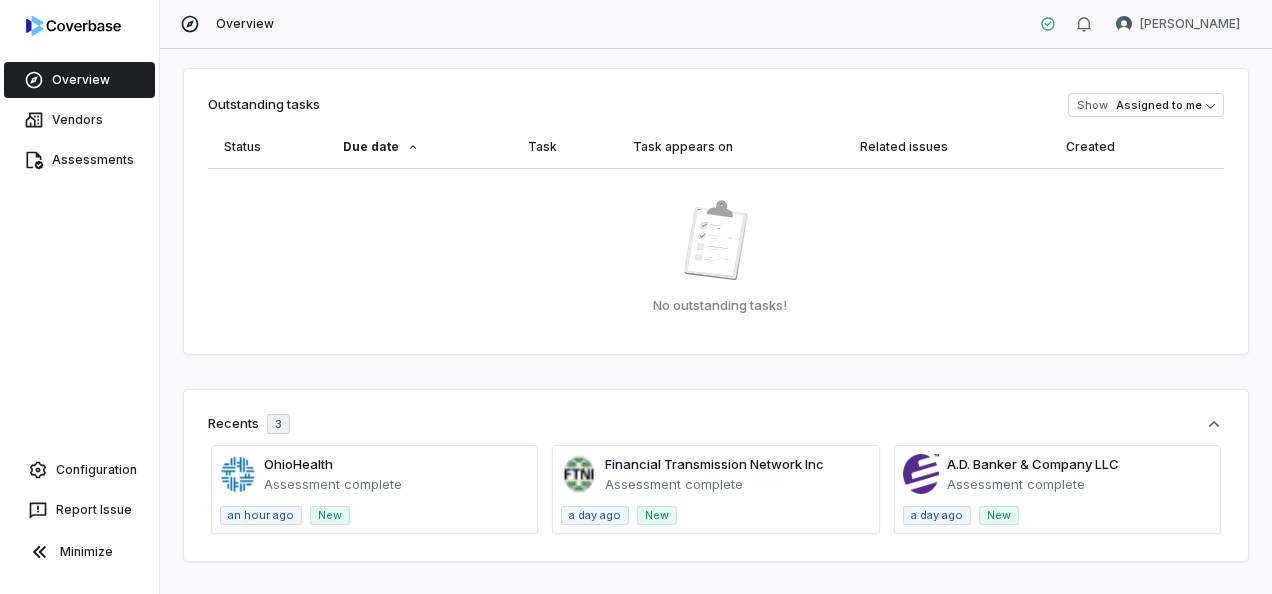 click on "Overview Vendors Assessments Configuration Report Issue Minimize" at bounding box center (79, 297) 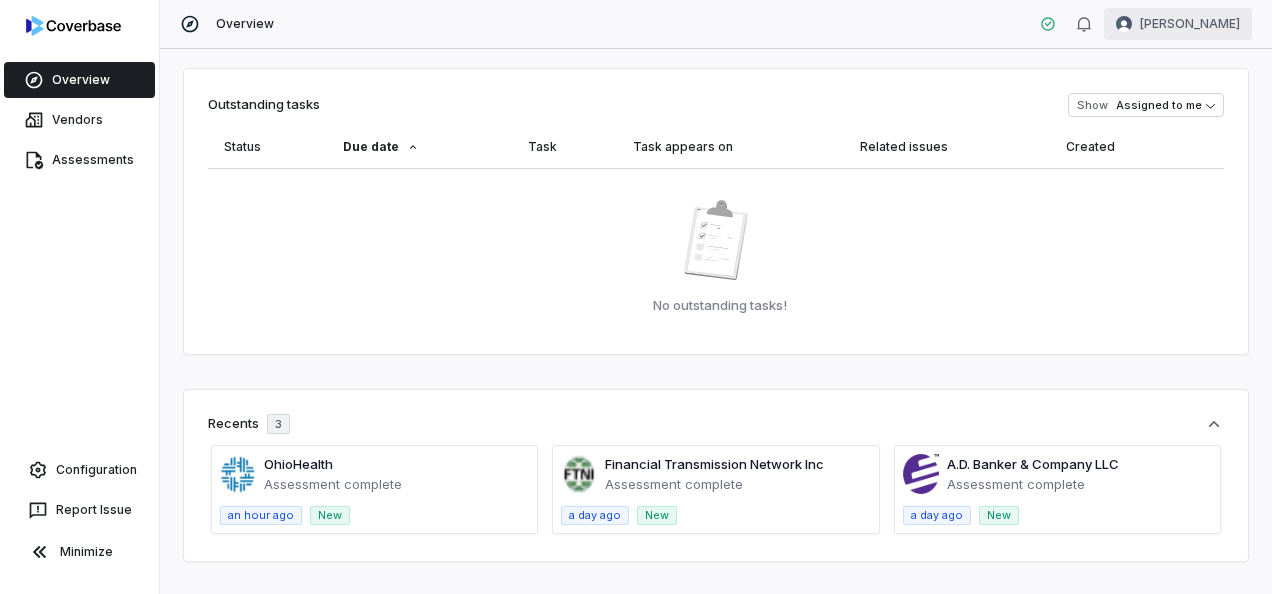 click on "Overview Vendors Assessments Configuration Report Issue Minimize Overview [PERSON_NAME] Outstanding tasks Show Assigned to me Status Due date Task Task appears on Related issues Created No outstanding tasks! Recents 3 OhioHealth Assessment complete an hour ago New Financial Transmission Network Inc Assessment complete a day ago New A.D. Banker & Company LLC Assessment complete a day ago New Active assessments Eagle Investments Systems [DATE] Total controls 103 Unresolved issues 38  /  38 Unresolved tasks 0  /  0 Status Complete Southern Damage Appraisals, LLC [DATE] Total controls 104 Unresolved issues 35  /  35 Unresolved tasks 0  /  0 Status Complete Eagle Investments Systems [DATE] Total controls 71 Unresolved issues 13  /  13 Unresolved tasks 0  /  0 Status Complete Infrastructure and Environmental [DATE] Total controls 73 Unresolved issues 31  /  31 Unresolved tasks 0  /  0 Status Complete ValidiFI Inc [DATE] Total controls 103 Unresolved issues 9  /  9 0  /  0" at bounding box center (636, 297) 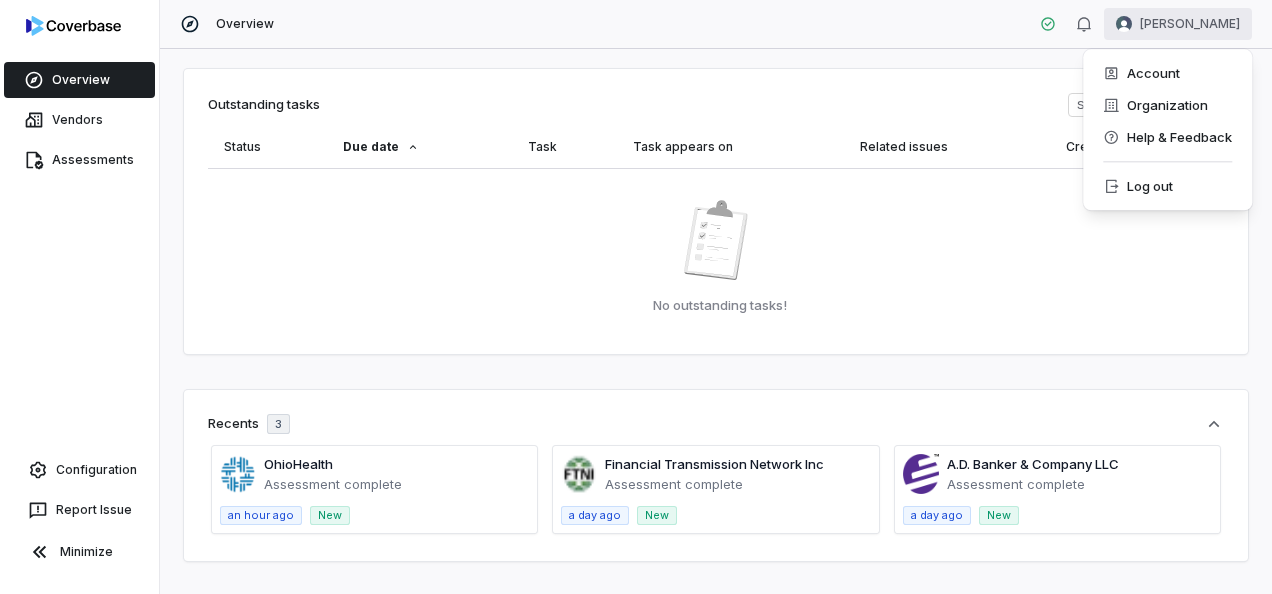 click on "Overview Vendors Assessments Configuration Report Issue Minimize Overview [PERSON_NAME] Outstanding tasks Show Assigned to me Status Due date Task Task appears on Related issues Created No outstanding tasks! Recents 3 OhioHealth Assessment complete an hour ago New Financial Transmission Network Inc Assessment complete a day ago New A.D. Banker & Company LLC Assessment complete a day ago New Active assessments Eagle Investments Systems [DATE] Total controls 103 Unresolved issues 38  /  38 Unresolved tasks 0  /  0 Status Complete Southern Damage Appraisals, LLC [DATE] Total controls 104 Unresolved issues 35  /  35 Unresolved tasks 0  /  0 Status Complete Eagle Investments Systems [DATE] Total controls 71 Unresolved issues 13  /  13 Unresolved tasks 0  /  0 Status Complete Infrastructure and Environmental [DATE] Total controls 73 Unresolved issues 31  /  31 Unresolved tasks 0  /  0 Status Complete ValidiFI Inc [DATE] Total controls 103 Unresolved issues 9  /  9 0  /  0" at bounding box center (636, 297) 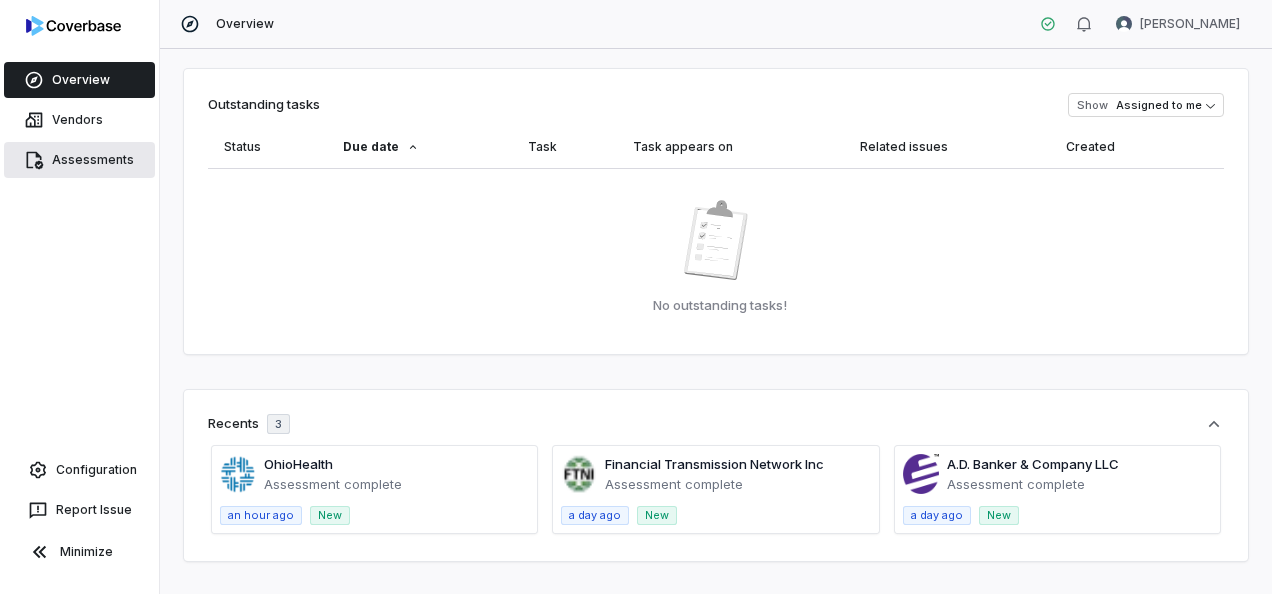 click on "Assessments" at bounding box center [79, 160] 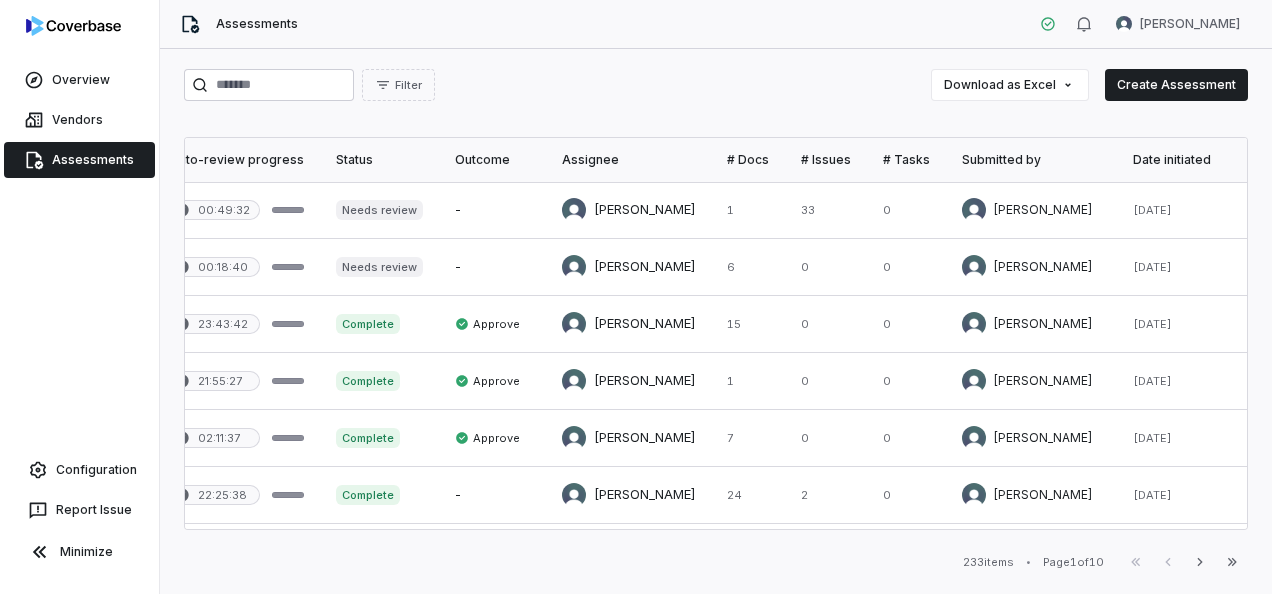 scroll, scrollTop: 0, scrollLeft: 995, axis: horizontal 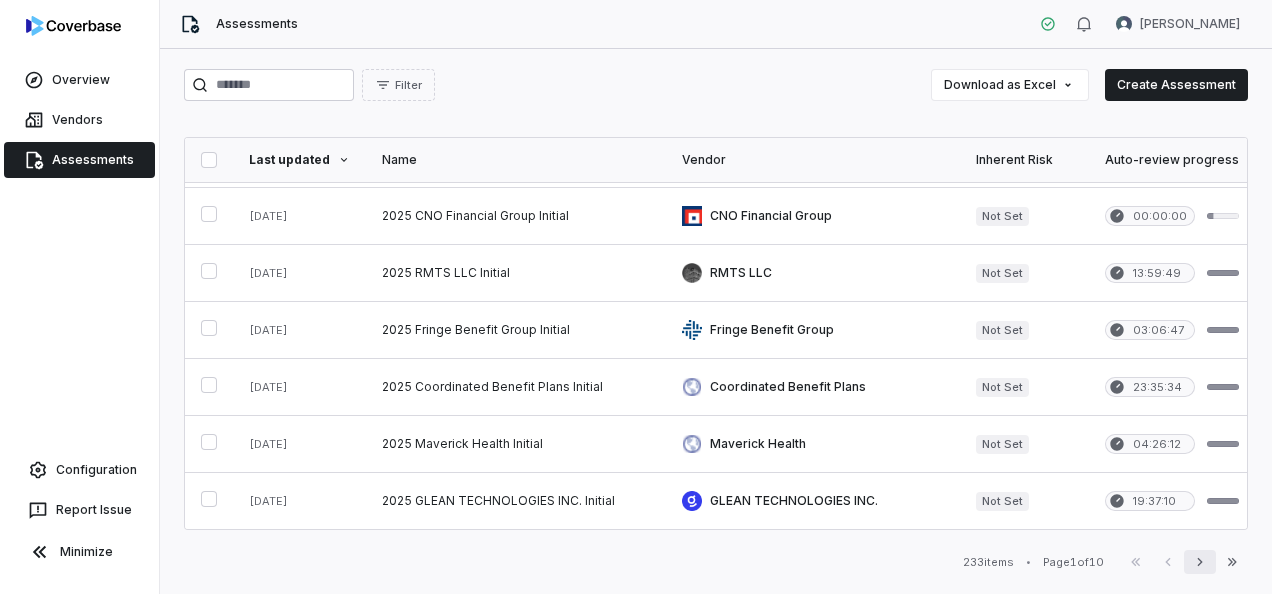 click 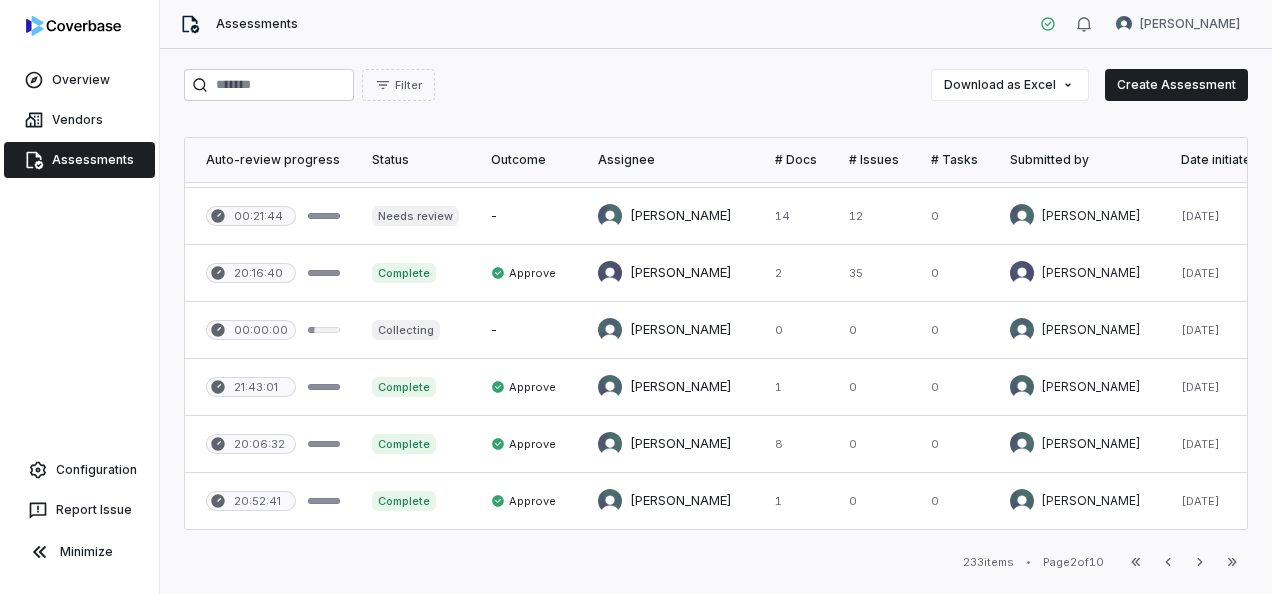 scroll, scrollTop: 1078, scrollLeft: 1020, axis: both 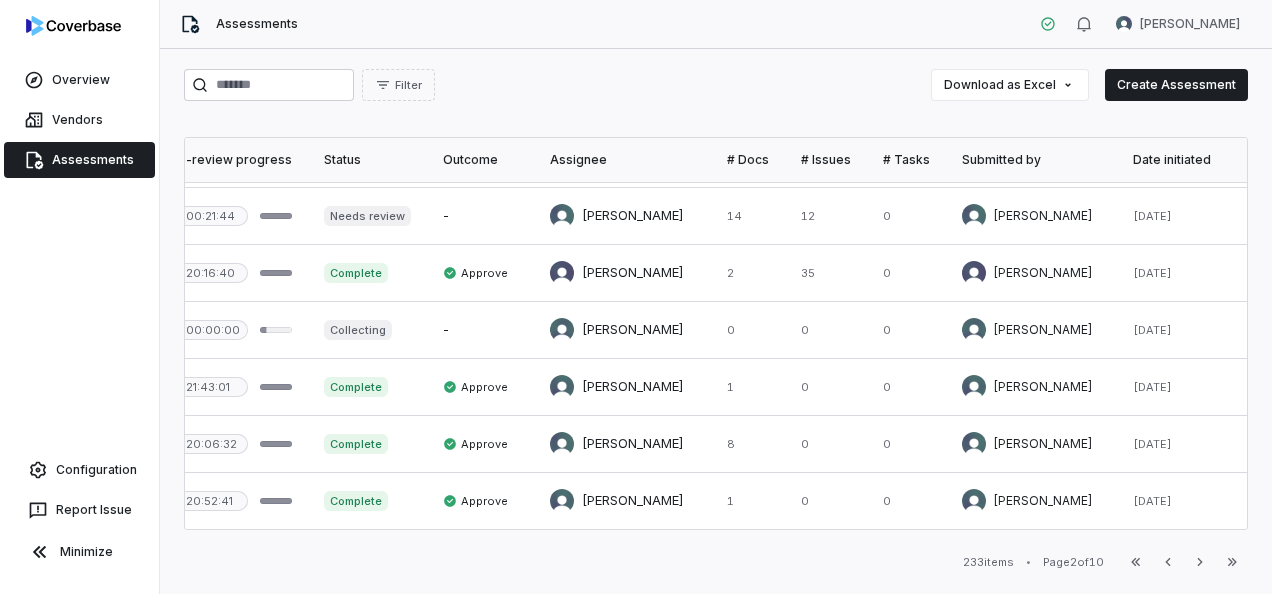 click on "Submitted by" at bounding box center [1031, 160] 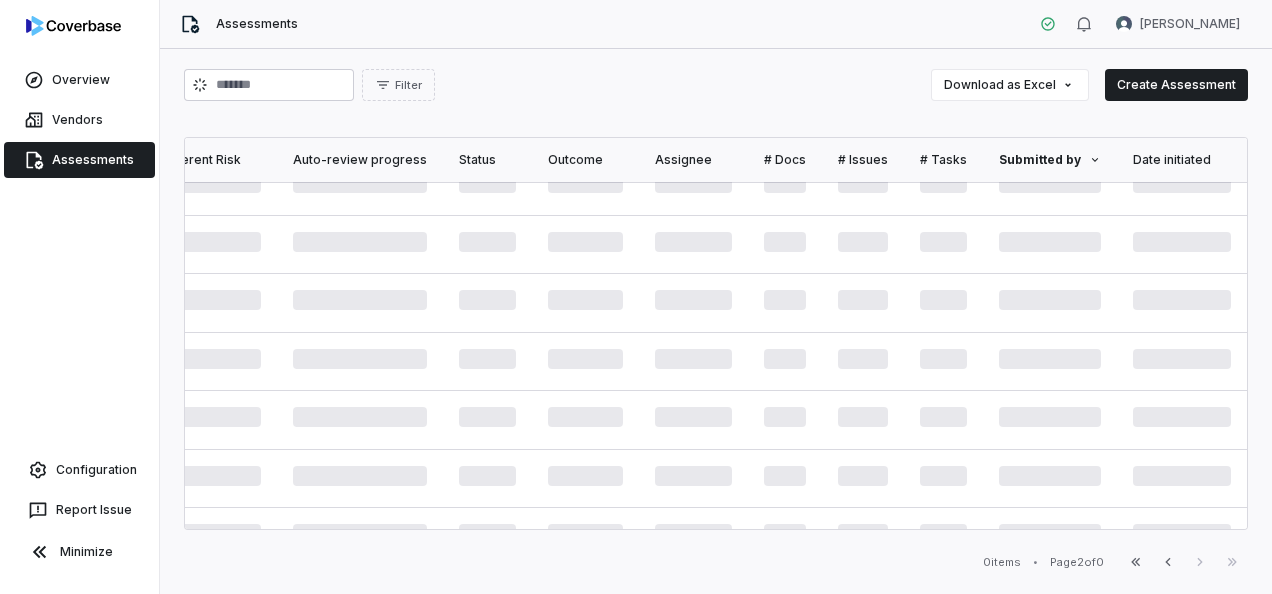 scroll, scrollTop: 1078, scrollLeft: 367, axis: both 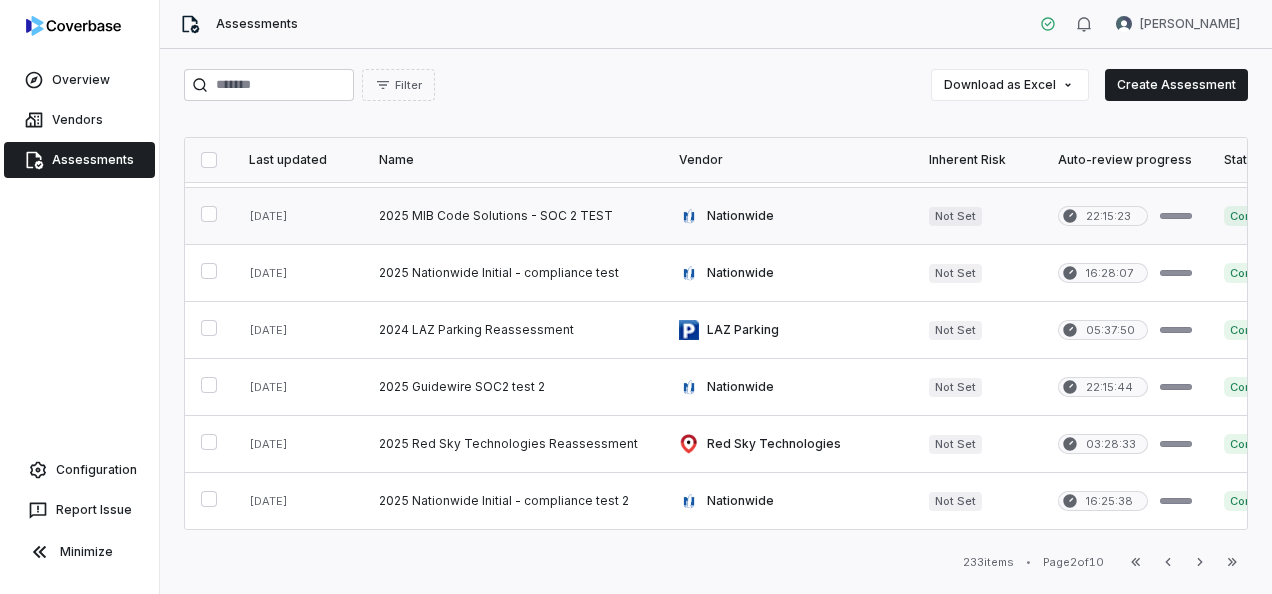 click at bounding box center (513, 216) 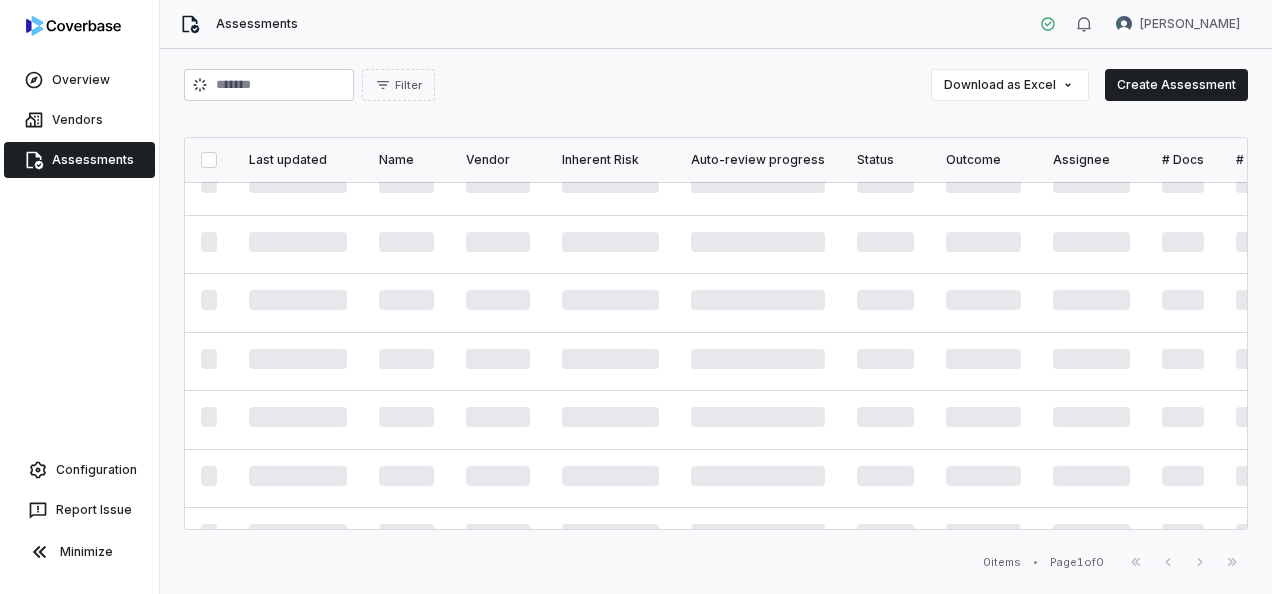 scroll, scrollTop: 1, scrollLeft: 0, axis: vertical 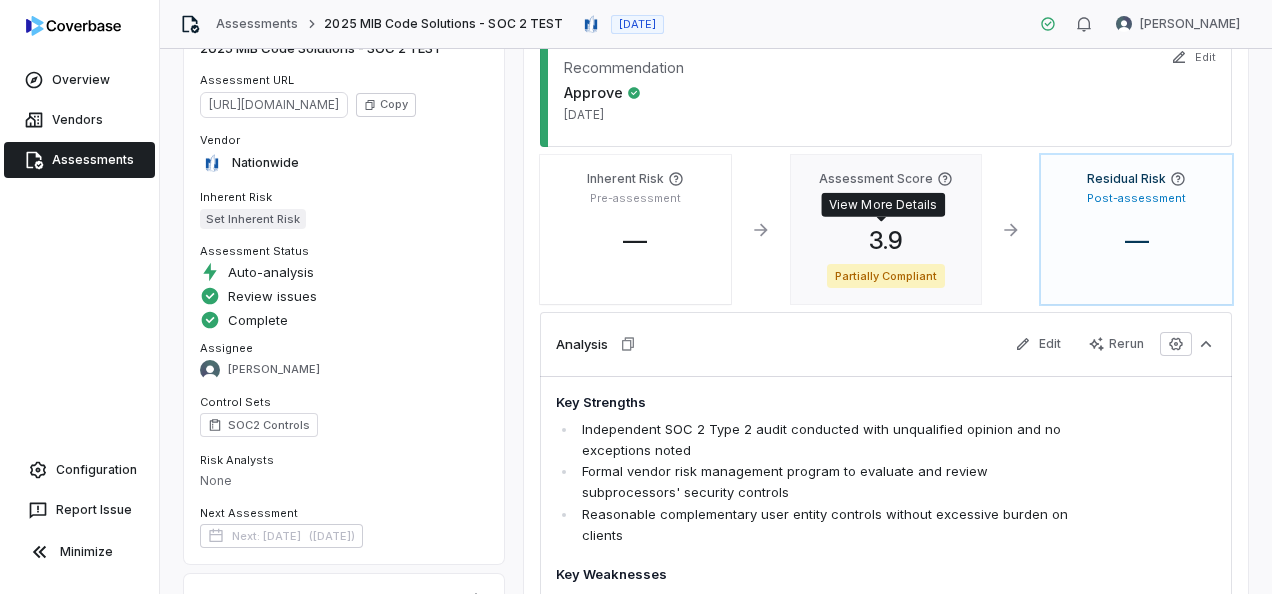 click on "3.9" at bounding box center [886, 240] 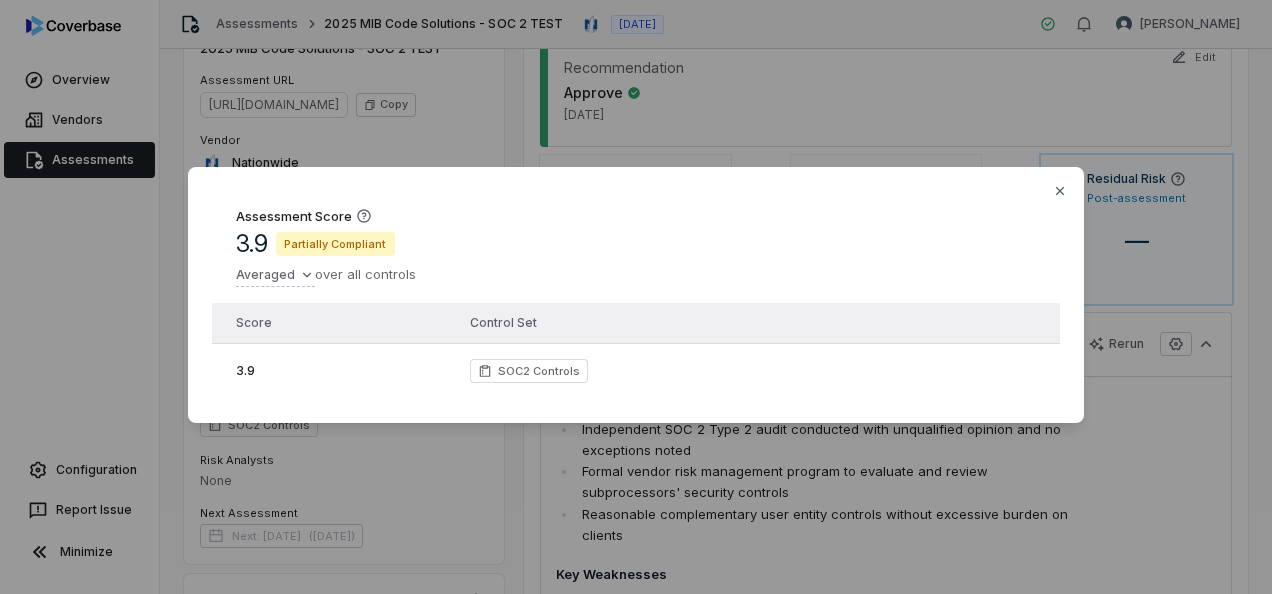 click on "Partially Compliant" at bounding box center [335, 244] 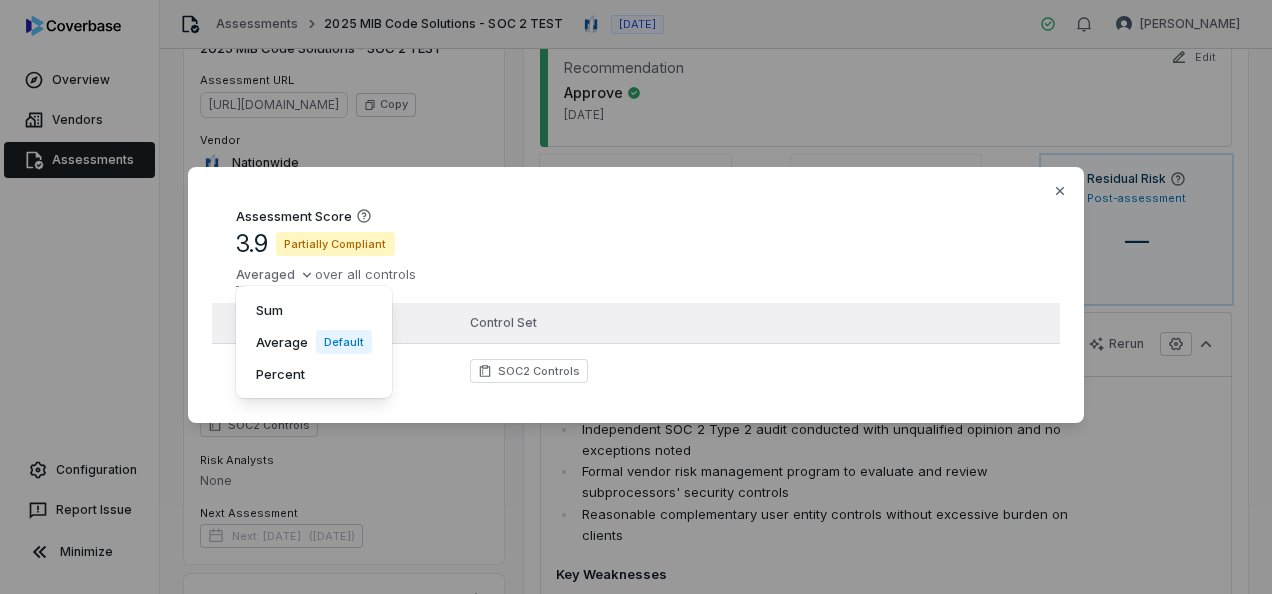 click on "Assessment Score 3.9 Partially Compliant Averaged  over all controls Sum Average Default Percent Score Control Set 3.9 SOC2 Controls Close" at bounding box center (636, 297) 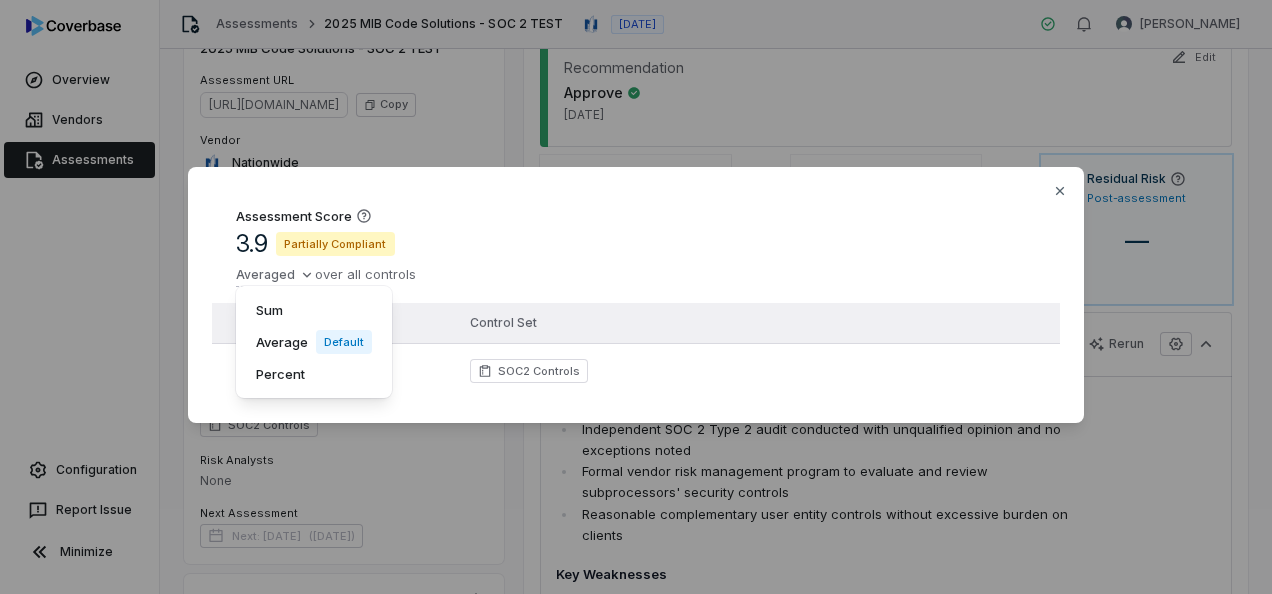 drag, startPoint x: 352, startPoint y: 270, endPoint x: 460, endPoint y: 316, distance: 117.388245 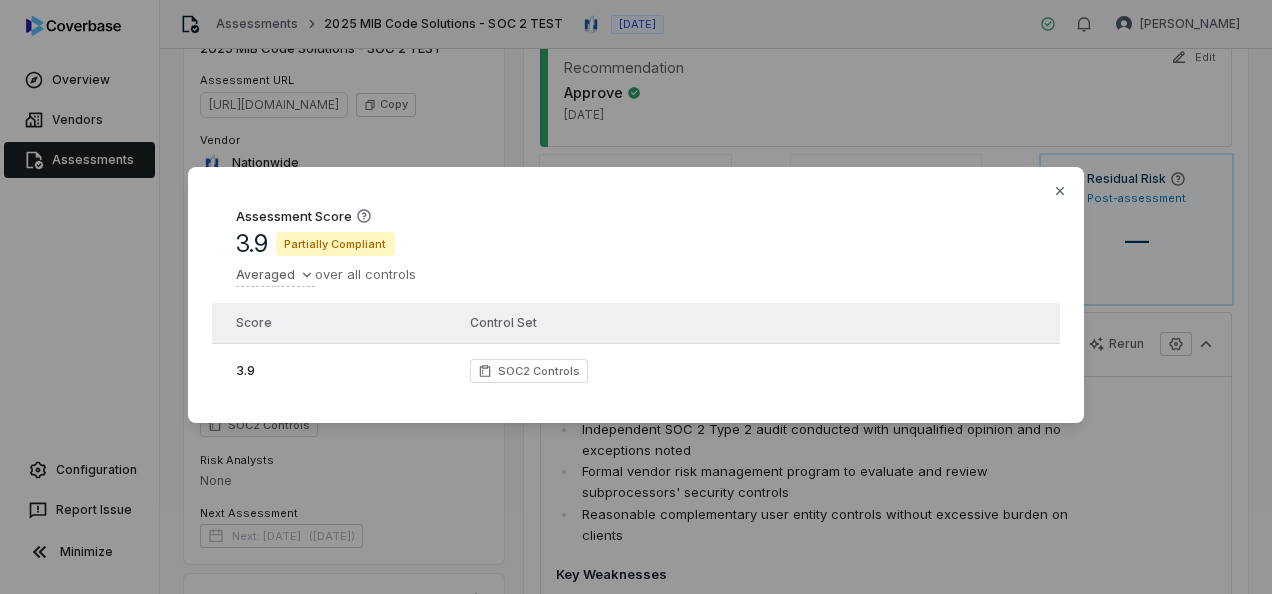 click on "Assessment Score 3.9 Partially Compliant Averaged  over all controls" at bounding box center [636, 247] 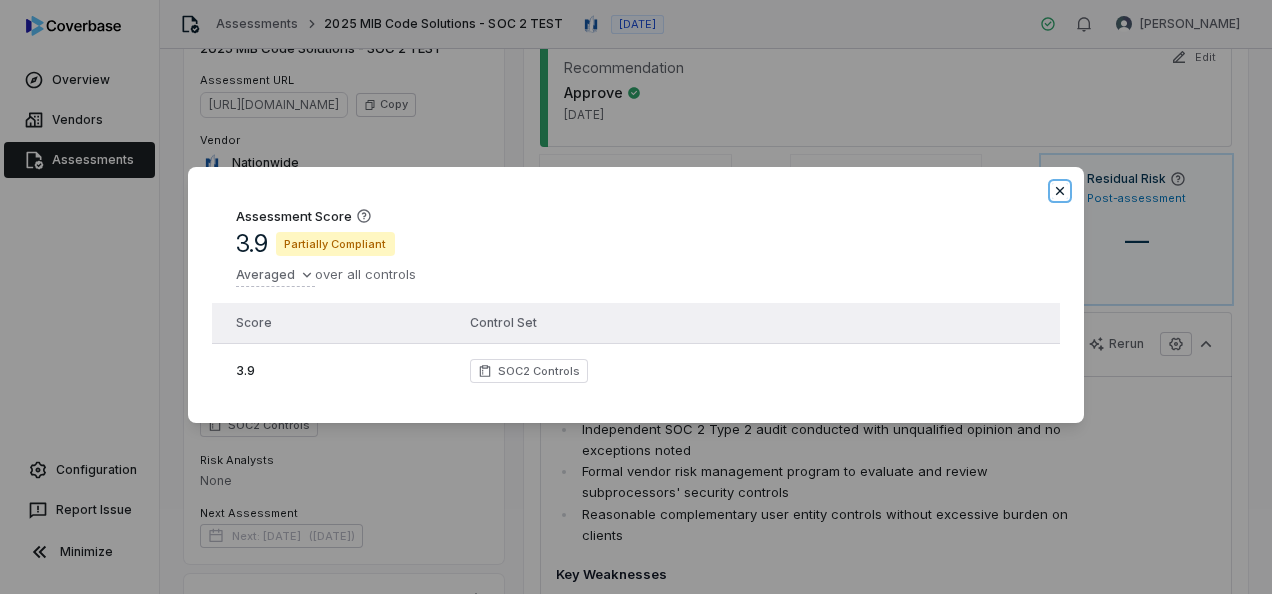 click 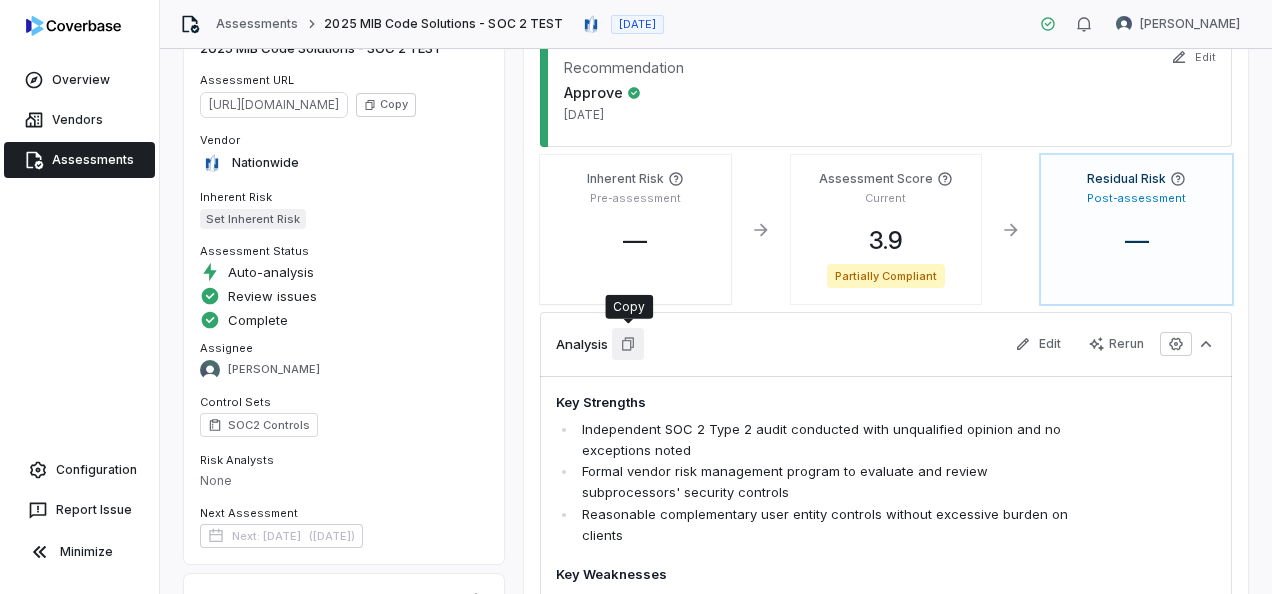 click 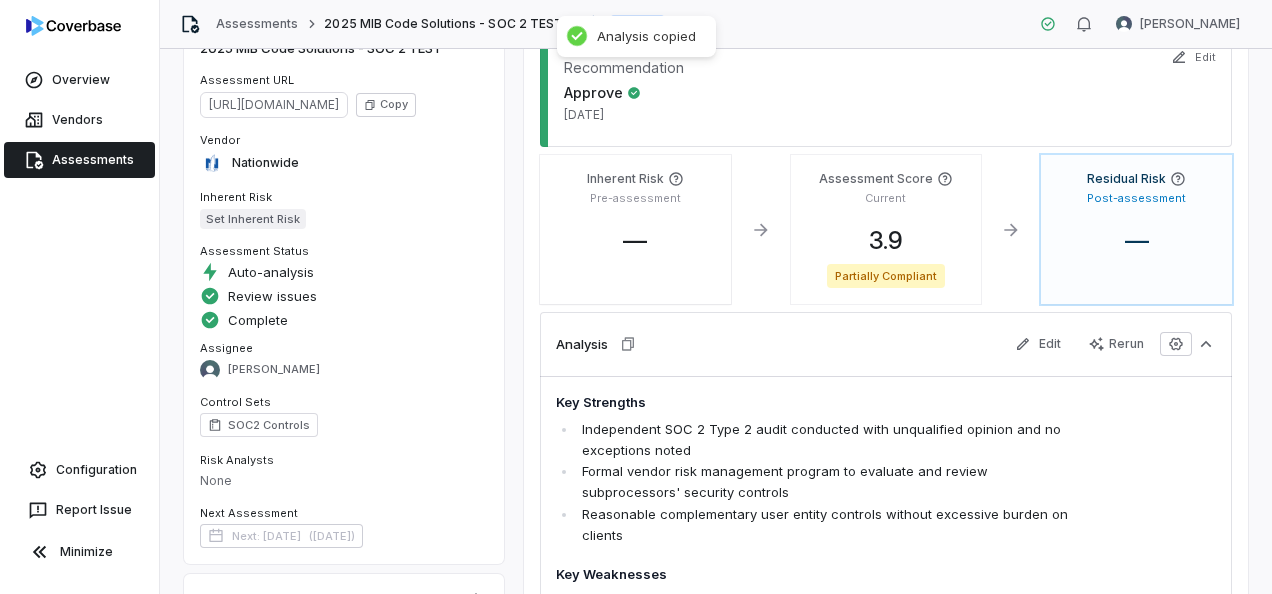 drag, startPoint x: 804, startPoint y: 101, endPoint x: 815, endPoint y: 96, distance: 12.083046 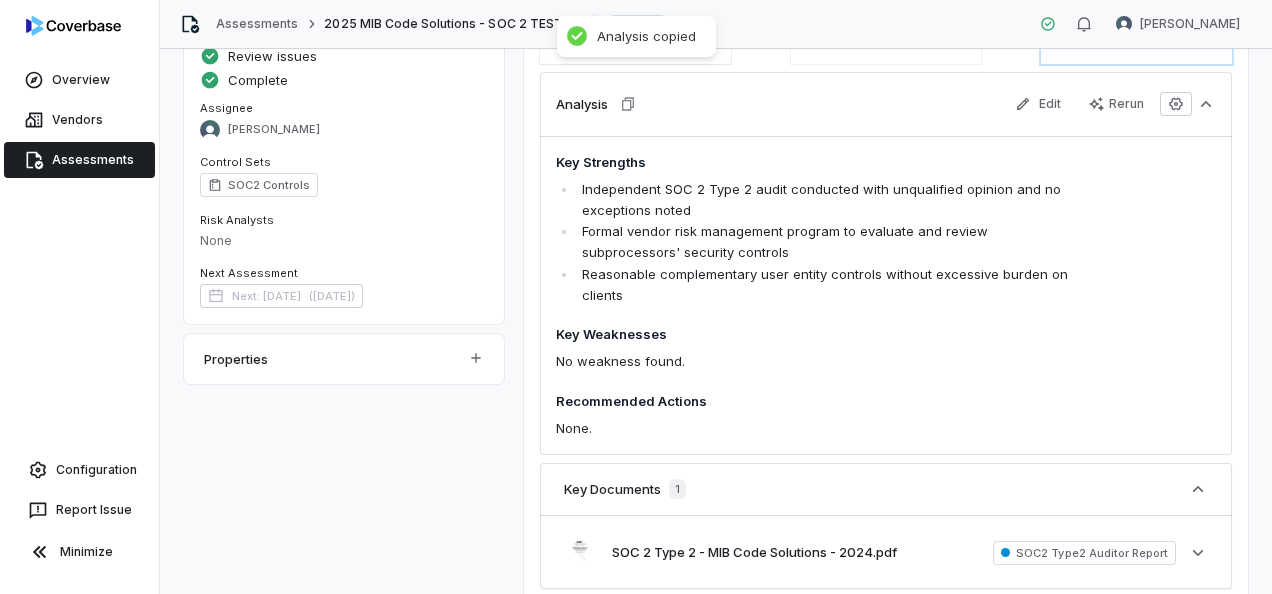 scroll, scrollTop: 400, scrollLeft: 0, axis: vertical 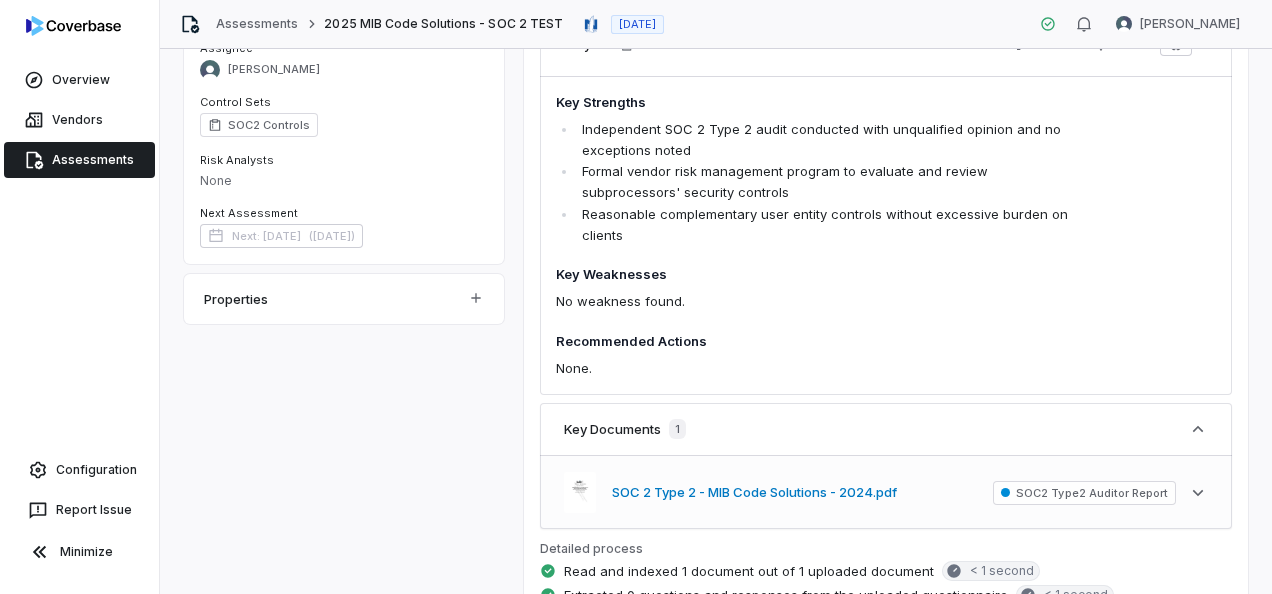 click on "SOC 2 Type 2 - MIB Code Solutions - 2024.pdf" at bounding box center (754, 493) 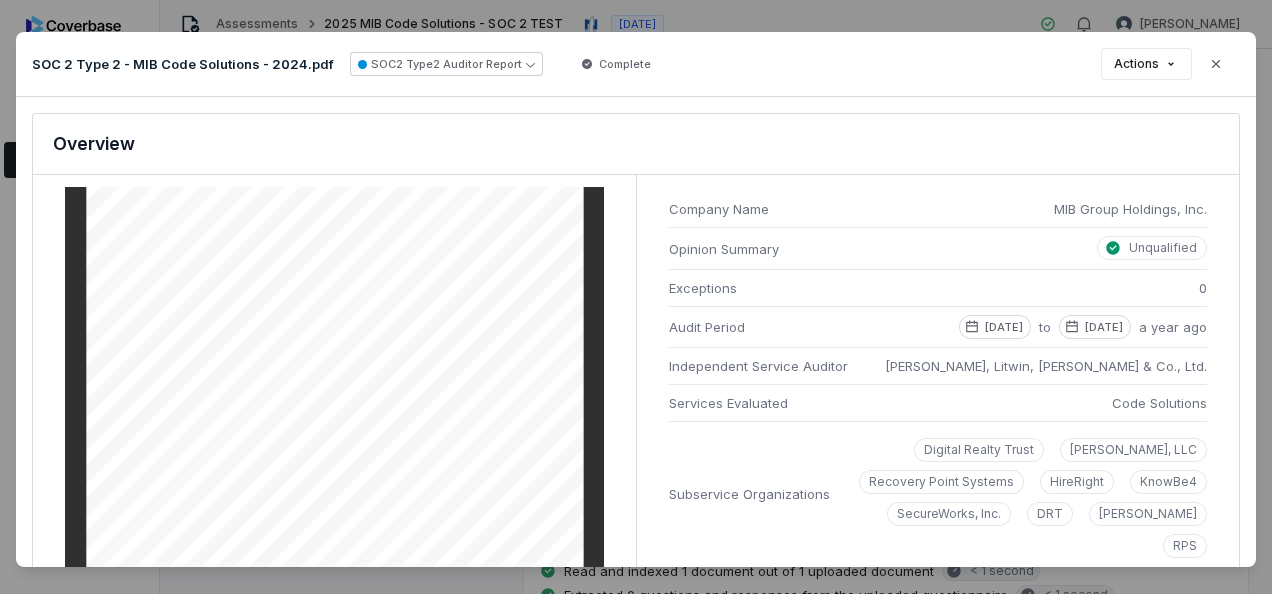 scroll, scrollTop: 1900, scrollLeft: 0, axis: vertical 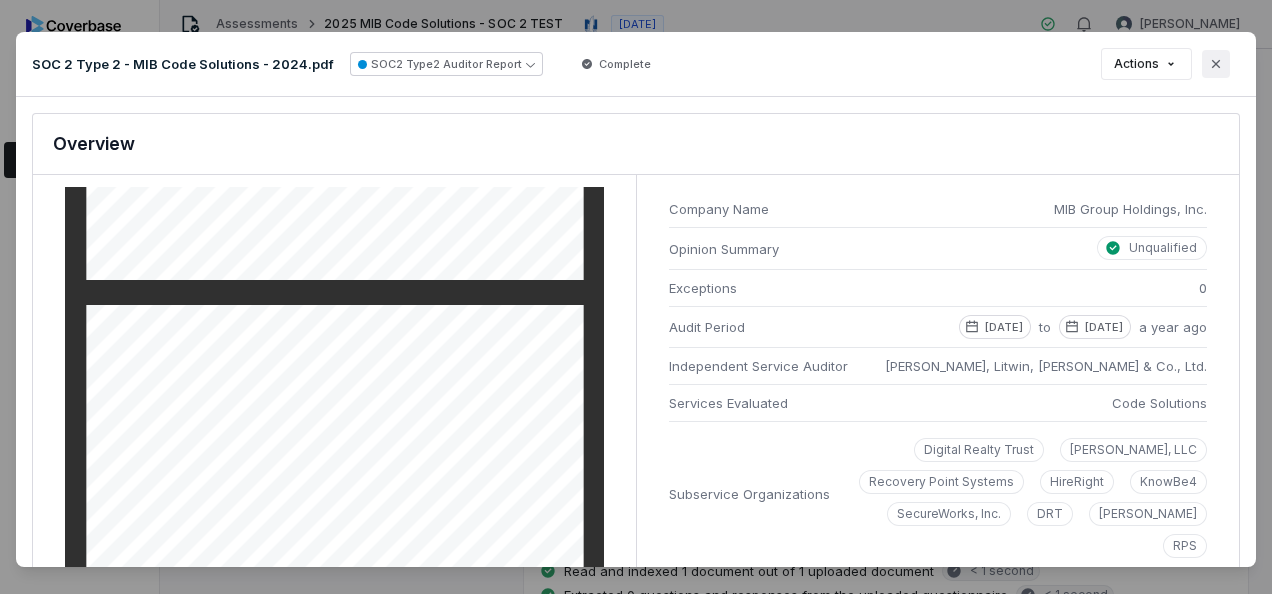 click 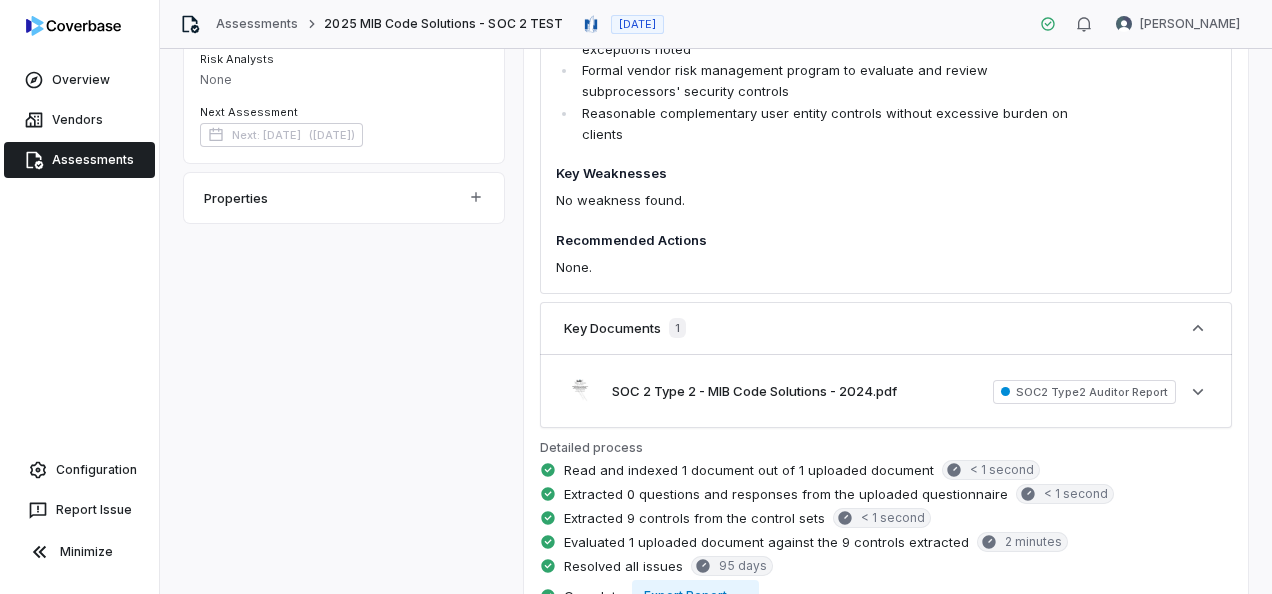 scroll, scrollTop: 600, scrollLeft: 0, axis: vertical 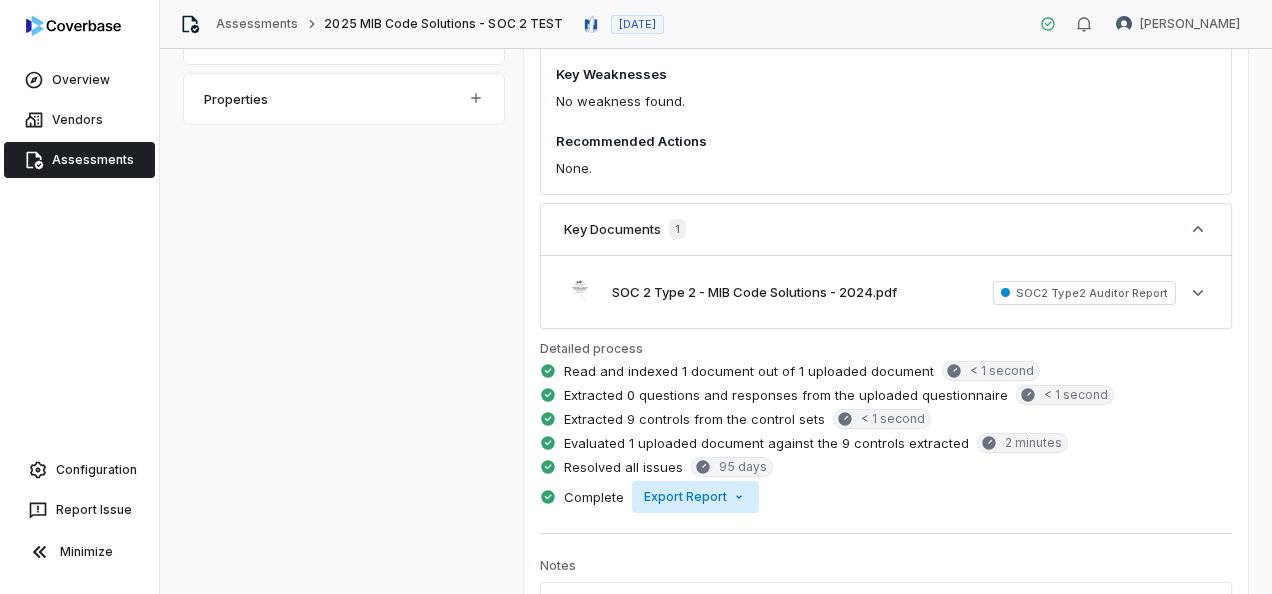 click on "Overview Vendors Assessments Configuration Report Issue Minimize Assessments 2025 MIB Code Solutions - SOC 2 TEST [DATE] [PERSON_NAME] Assessment Details Assessment Name 2025 MIB Code Solutions - SOC 2 TEST Assessment URL  [URL][DOMAIN_NAME] Copy Vendor Nationwide Inherent Risk Set Inherent Risk Assessment Status Auto-analysis Review issues Complete Assignee [PERSON_NAME] Control Sets SOC2 Controls Risk Analysts None Next Assessment Next: [DATE] ( [DATE] ) Properties Summary Summary Issues 0 Issues 0 Tasks Tasks Emails Emails Documents Documents Activity Activity Recommendation Approve [DATE]  Edit Inherent Risk Pre-assessment — Assessment Score Current 3.9 Partially Compliant Residual Risk Post-assessment — Analysis Edit Rerun Key Strengths
Independent SOC 2 Type 2 audit conducted with unqualified opinion and no exceptions noted
Key Weaknesses
No weakness found.
Recommended Actions
1" at bounding box center (636, 297) 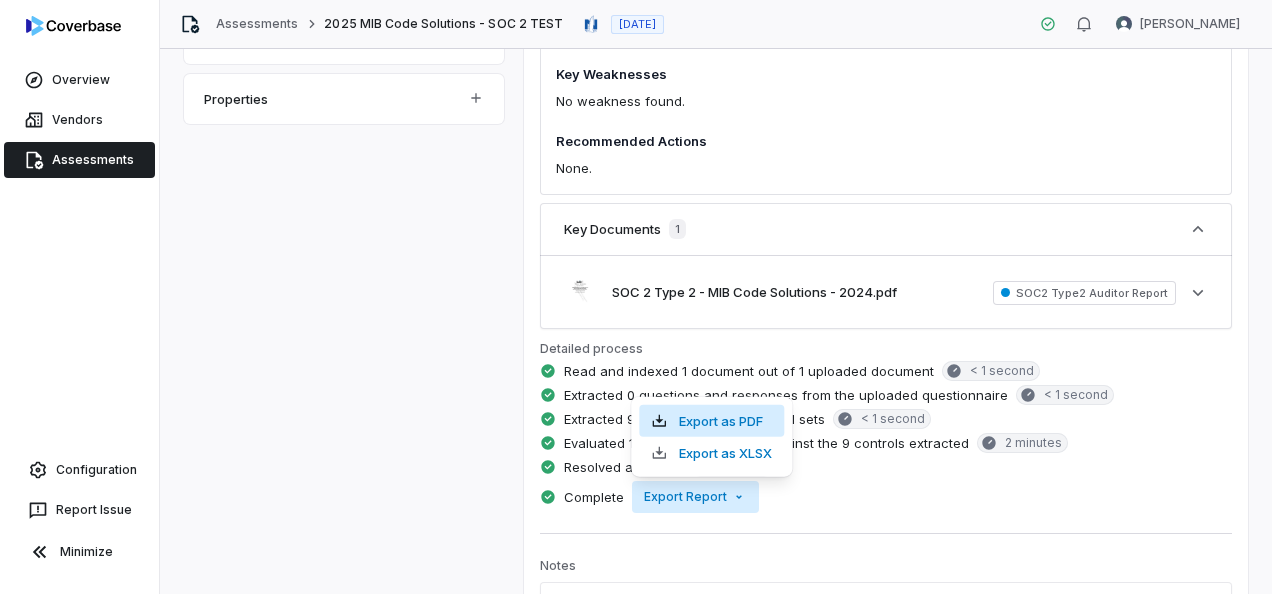 click on "Export as PDF" at bounding box center [711, 421] 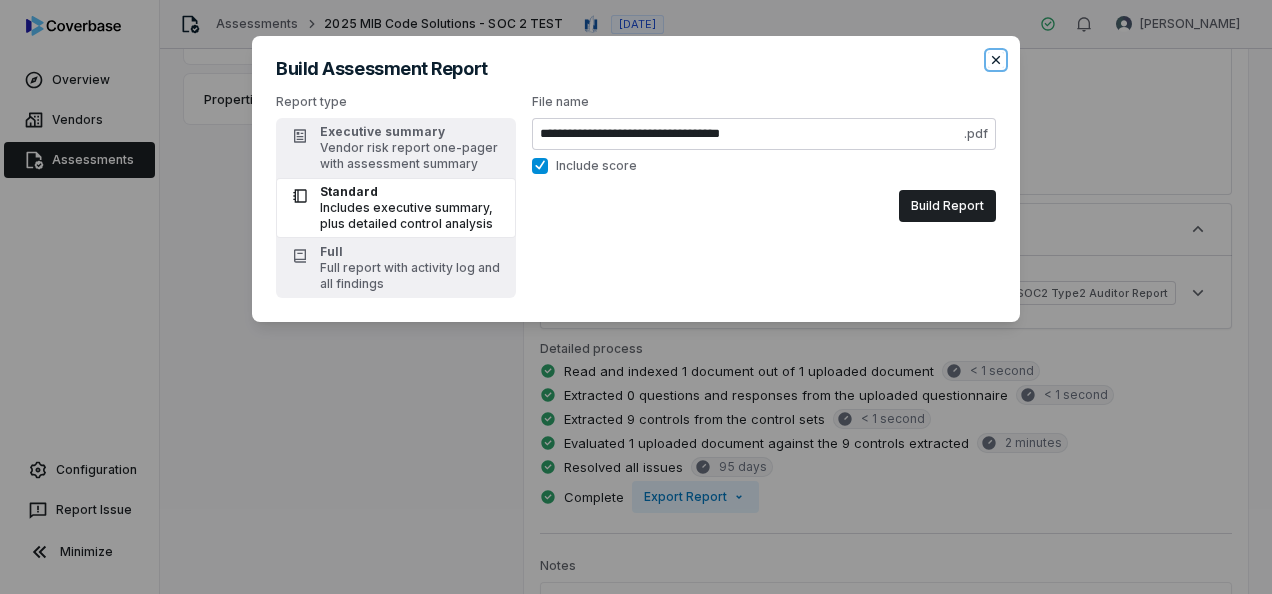 click 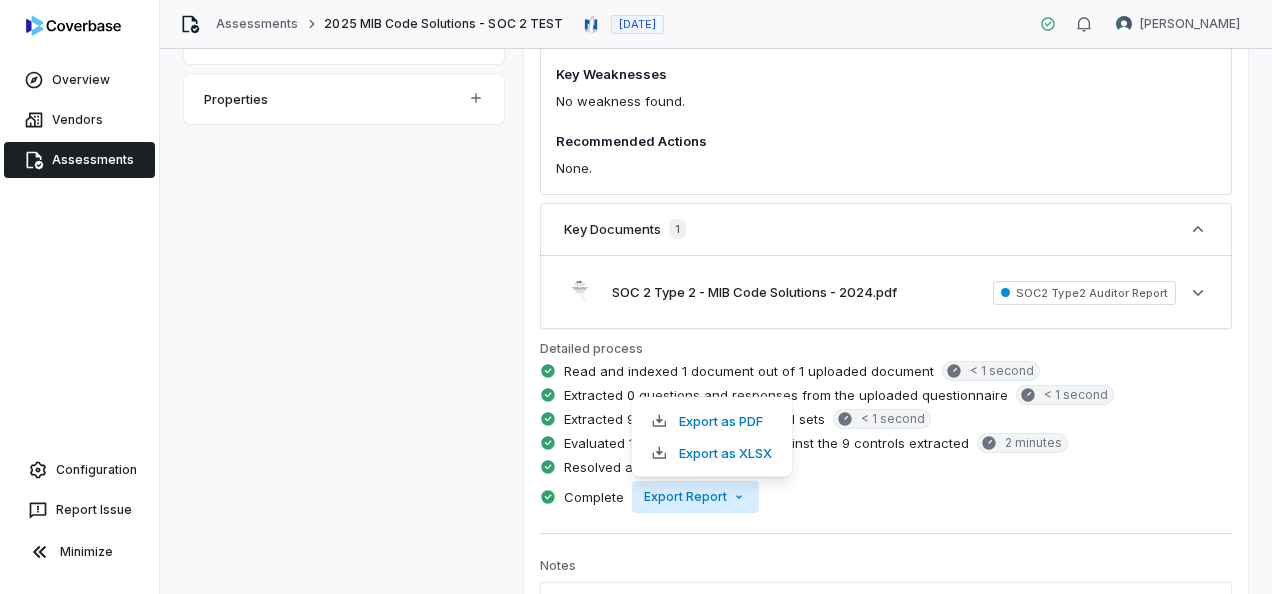 click on "Overview Vendors Assessments Configuration Report Issue Minimize Assessments 2025 MIB Code Solutions - SOC 2 TEST [DATE] [PERSON_NAME] Assessment Details Assessment Name 2025 MIB Code Solutions - SOC 2 TEST Assessment URL  [URL][DOMAIN_NAME] Copy Vendor Nationwide Inherent Risk Set Inherent Risk Assessment Status Auto-analysis Review issues Complete Assignee [PERSON_NAME] Control Sets SOC2 Controls Risk Analysts None Next Assessment Next: [DATE] ( [DATE] ) Properties Summary Summary Issues 0 Issues 0 Tasks Tasks Emails Emails Documents Documents Activity Activity Recommendation Approve [DATE]  Edit Inherent Risk Pre-assessment — Assessment Score Current 3.9 Partially Compliant Residual Risk Post-assessment — Analysis Edit Rerun Key Strengths
Independent SOC 2 Type 2 audit conducted with unqualified opinion and no exceptions noted
Key Weaknesses
No weakness found.
Recommended Actions
1" at bounding box center [636, 297] 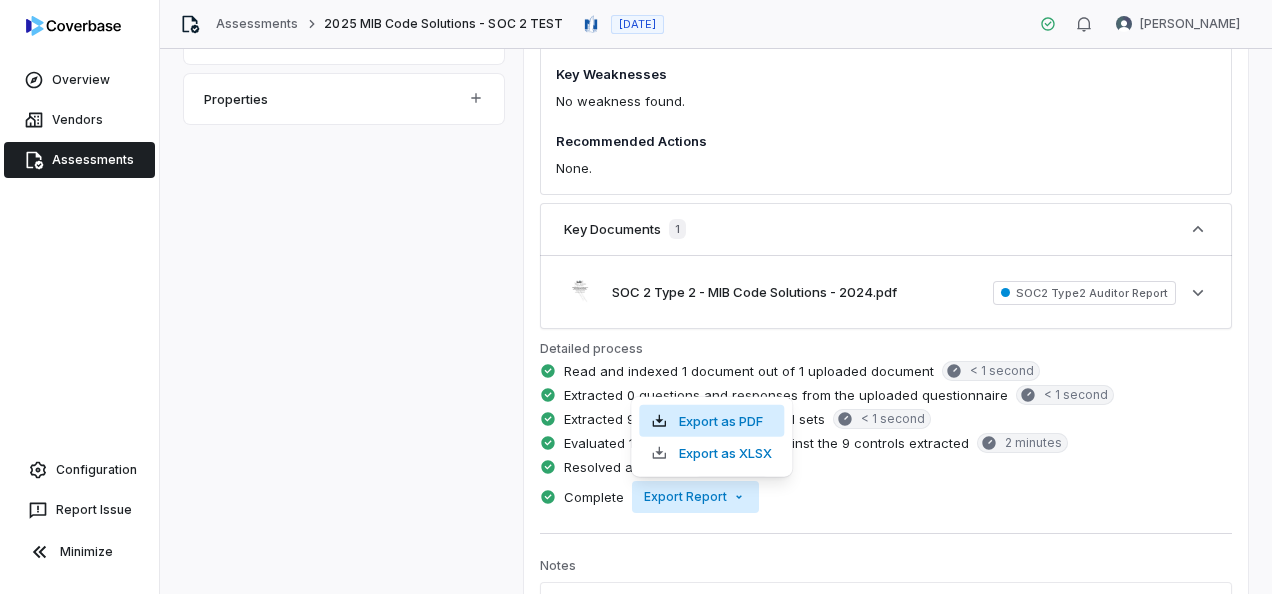 click on "Export as PDF" at bounding box center [711, 421] 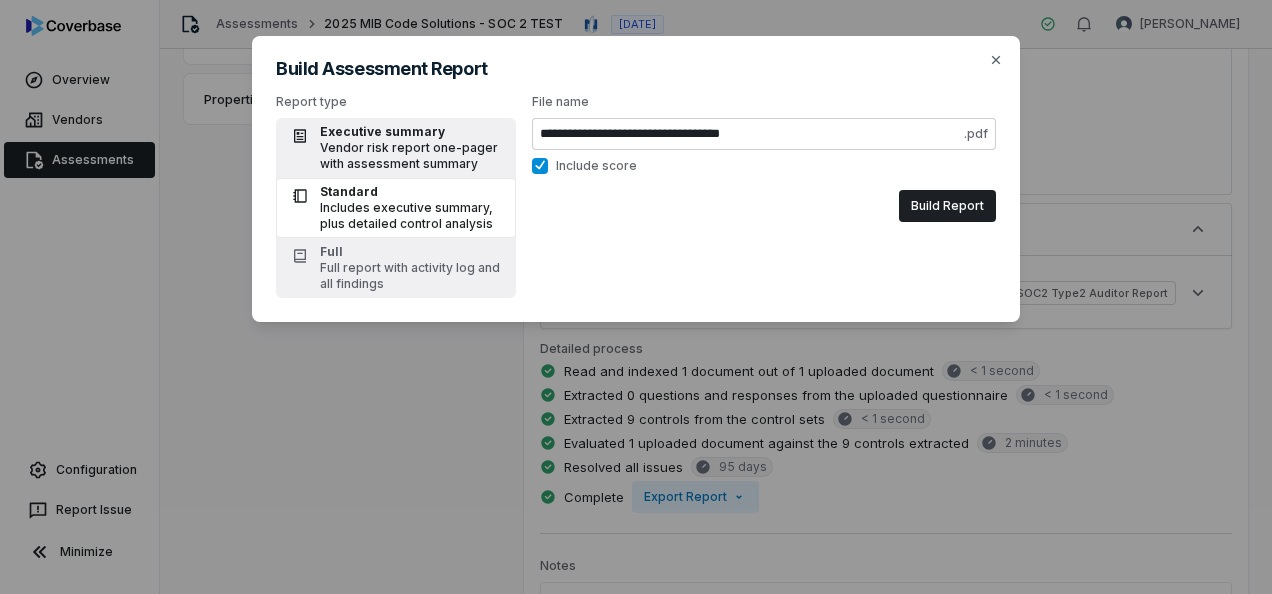 click on "Vendor risk report one-pager with assessment summary" at bounding box center (412, 156) 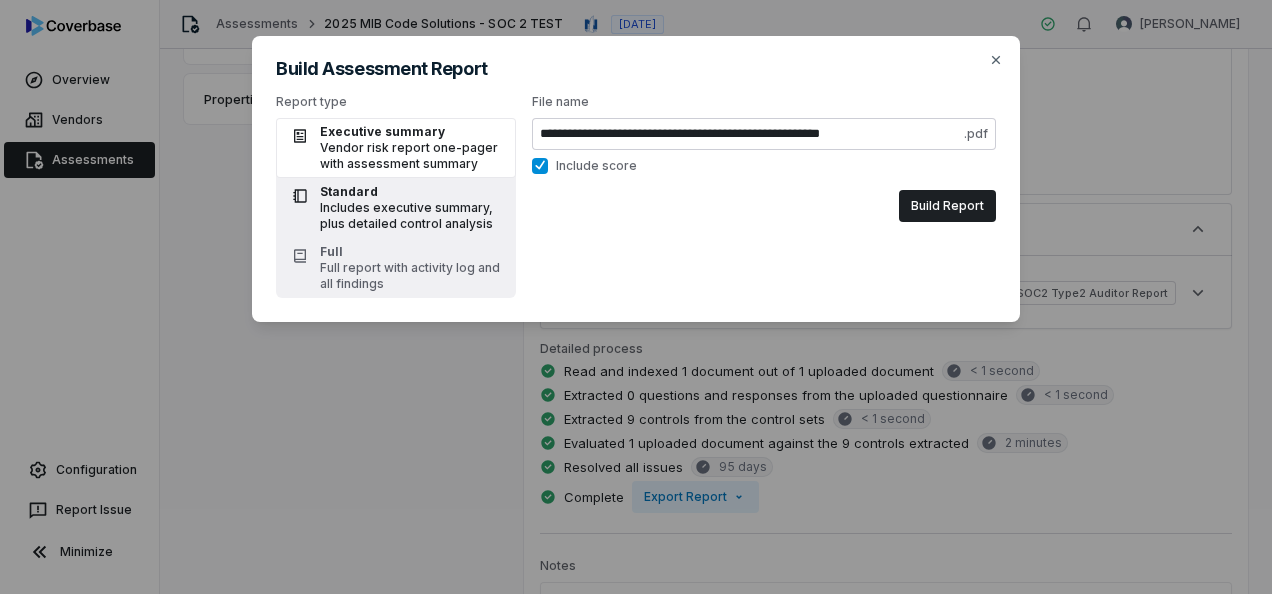 click on "Includes executive summary, plus detailed control analysis" at bounding box center [412, 216] 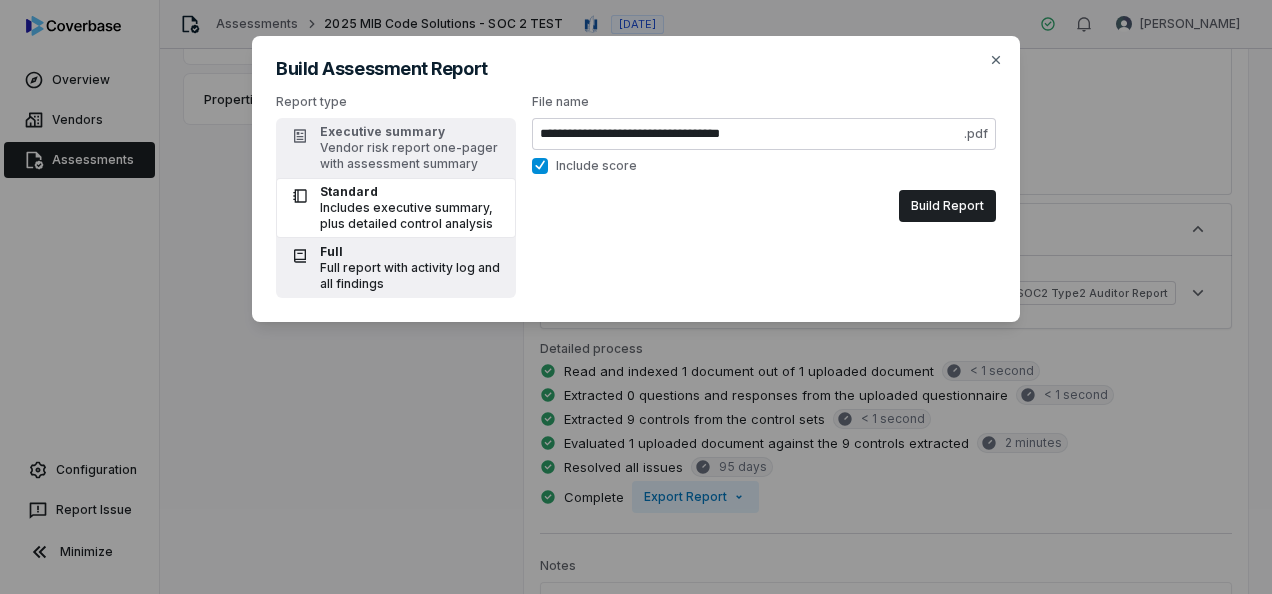 click on "Full report with activity log and all findings" at bounding box center (412, 276) 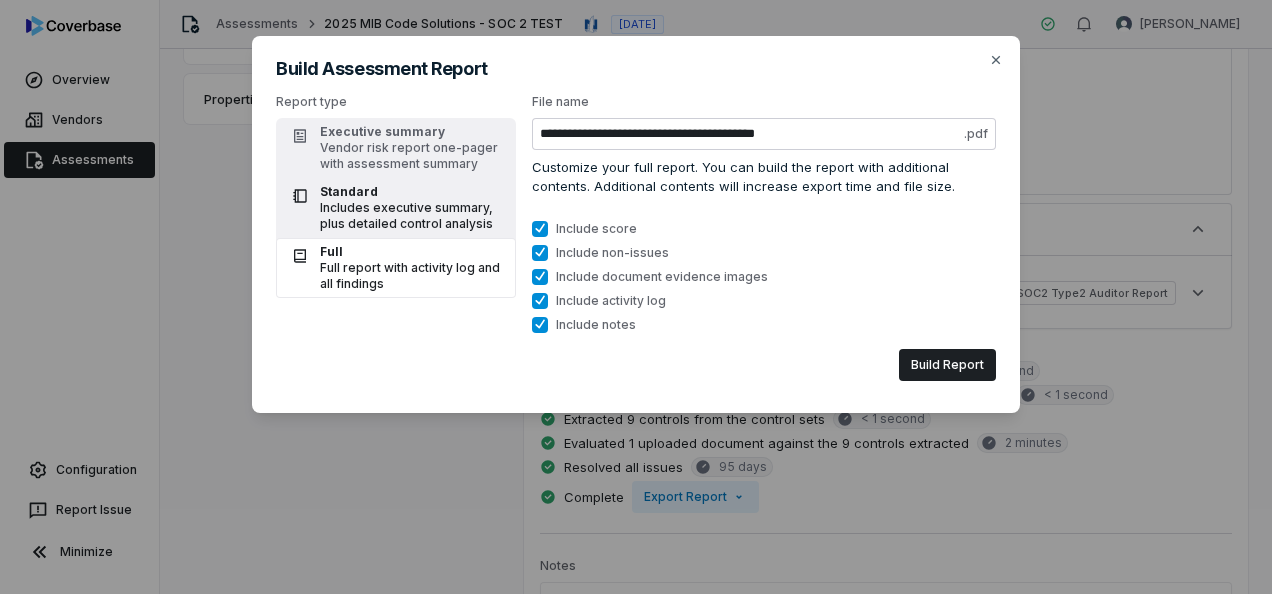 click on "Includes executive summary, plus detailed control analysis" at bounding box center (412, 216) 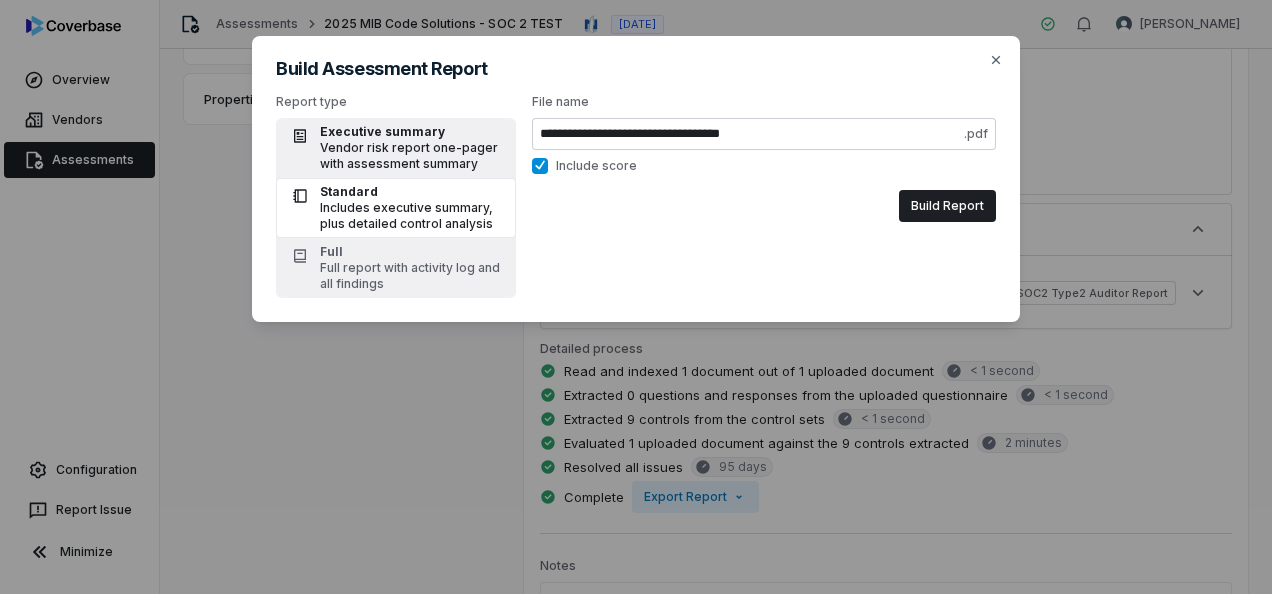 click on "Vendor risk report one-pager with assessment summary" at bounding box center (412, 156) 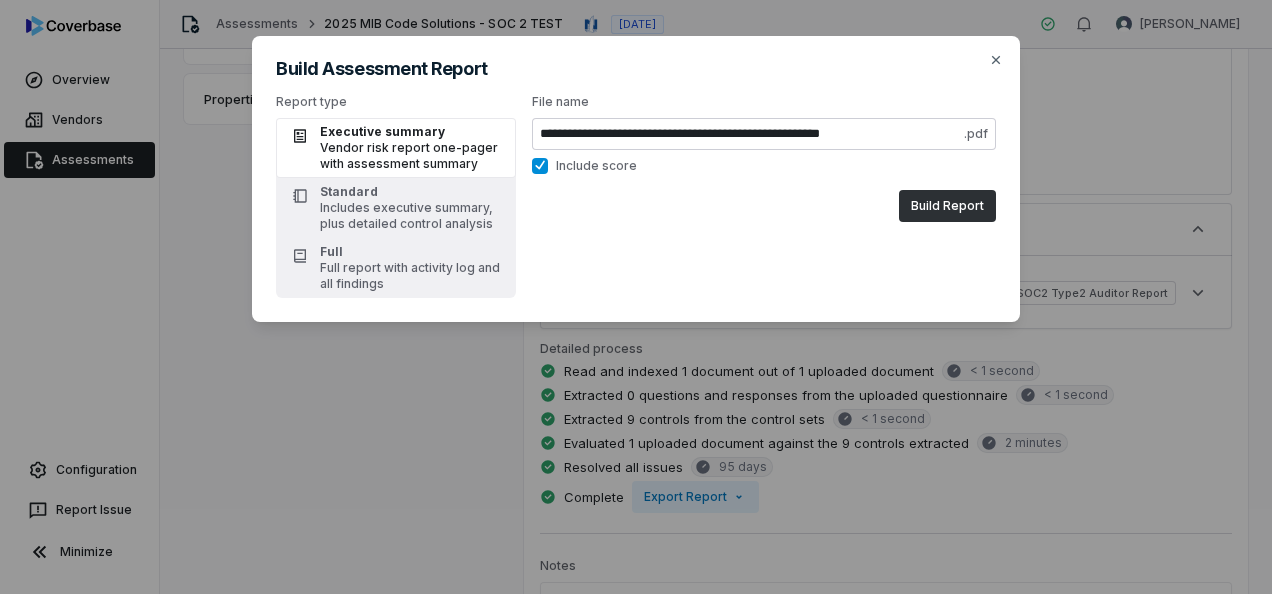 click on "Build Report" at bounding box center [947, 206] 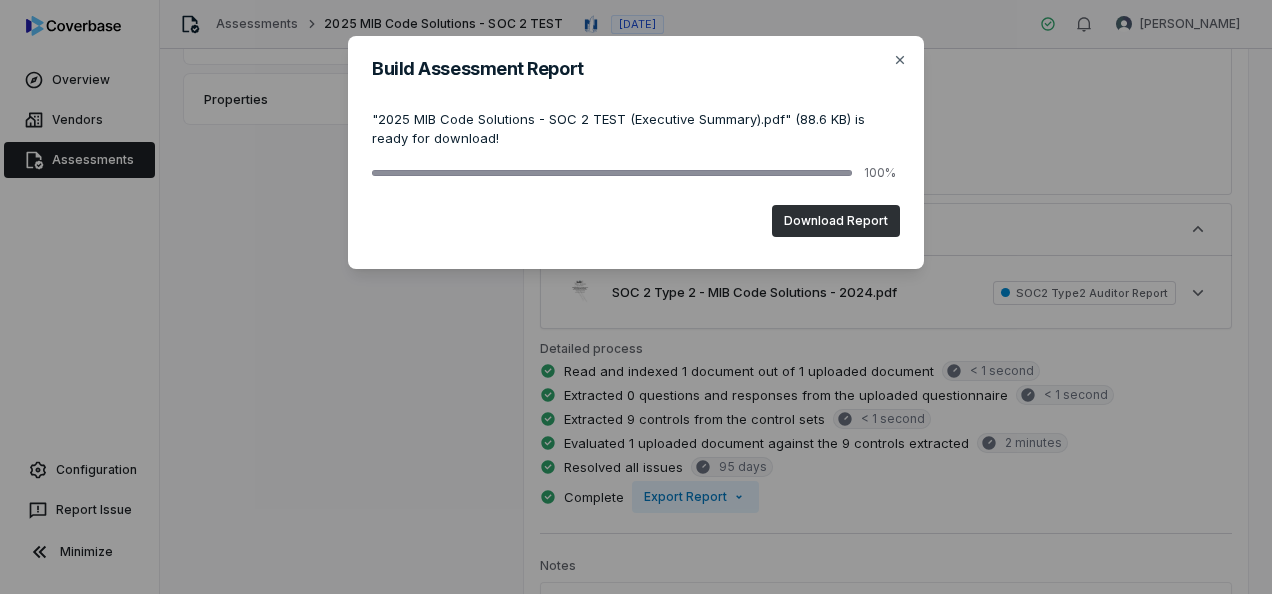click on "Download Report" at bounding box center [836, 221] 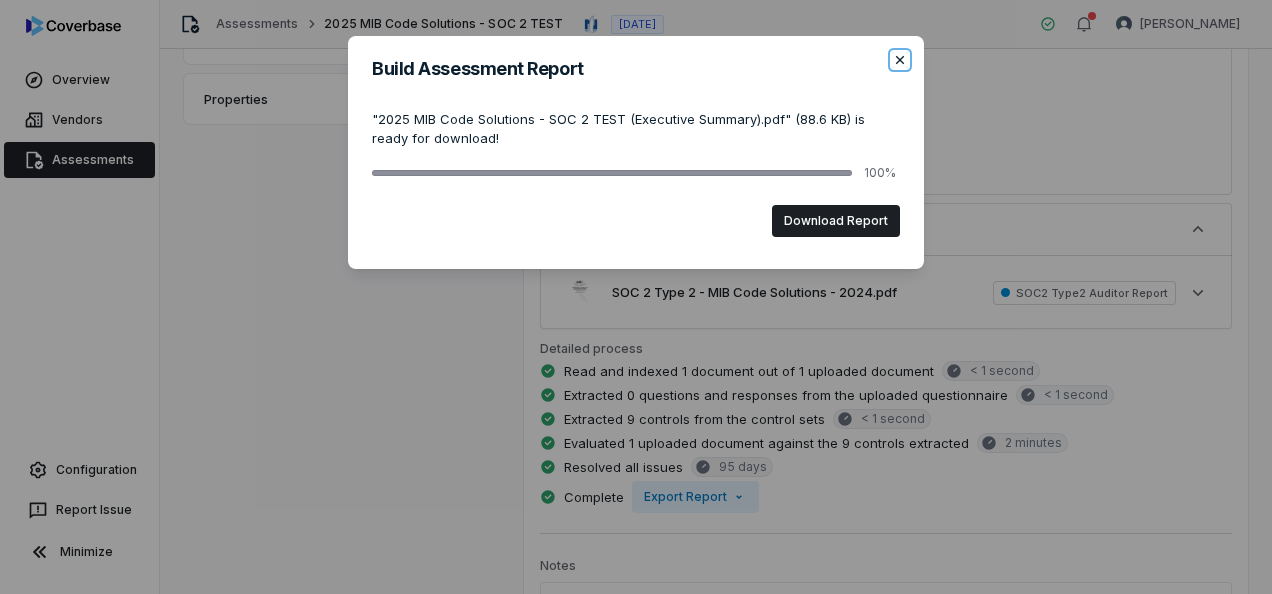 click 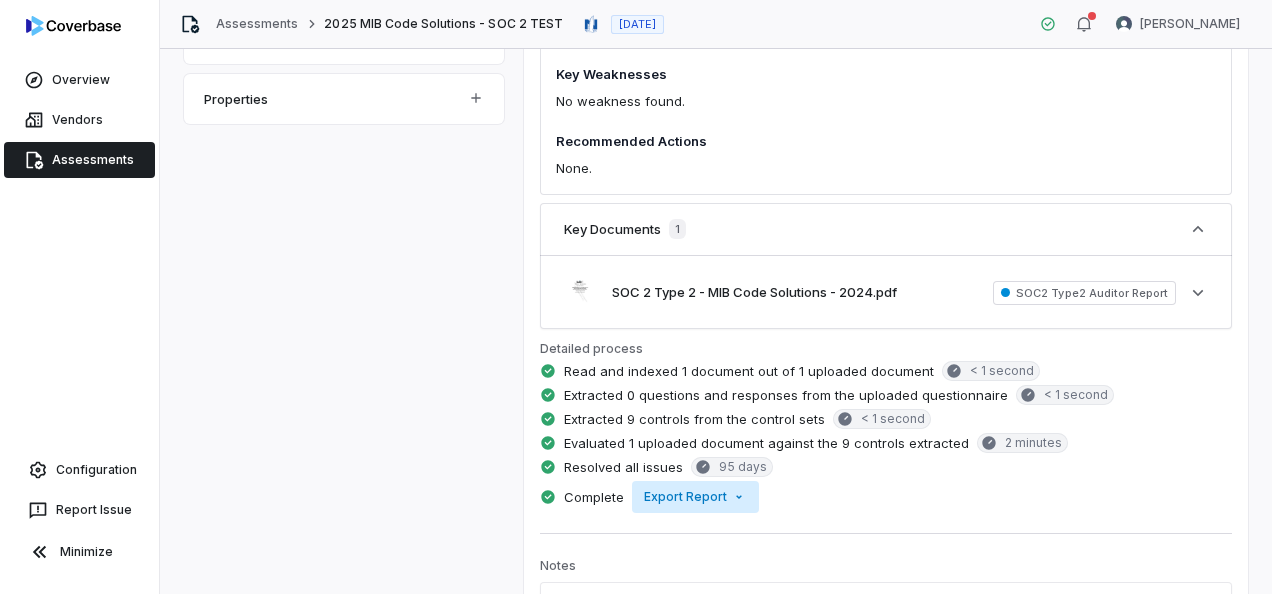click on "Overview Vendors Assessments Configuration Report Issue Minimize Assessments 2025 MIB Code Solutions - SOC 2 TEST [DATE] [PERSON_NAME] Assessment Details Assessment Name 2025 MIB Code Solutions - SOC 2 TEST Assessment URL  [URL][DOMAIN_NAME] Copy Vendor Nationwide Inherent Risk Set Inherent Risk Assessment Status Auto-analysis Review issues Complete Assignee [PERSON_NAME] Control Sets SOC2 Controls Risk Analysts None Next Assessment Next: [DATE] ( [DATE] ) Properties Summary Summary Issues 0 Issues 0 Tasks Tasks Emails Emails Documents Documents Activity Activity Recommendation Approve [DATE]  Edit Inherent Risk Pre-assessment — Assessment Score Current 3.9 Partially Compliant Residual Risk Post-assessment — Analysis Edit Rerun Key Strengths
Independent SOC 2 Type 2 audit conducted with unqualified opinion and no exceptions noted
Key Weaknesses
No weakness found.
Recommended Actions
1" at bounding box center (636, 297) 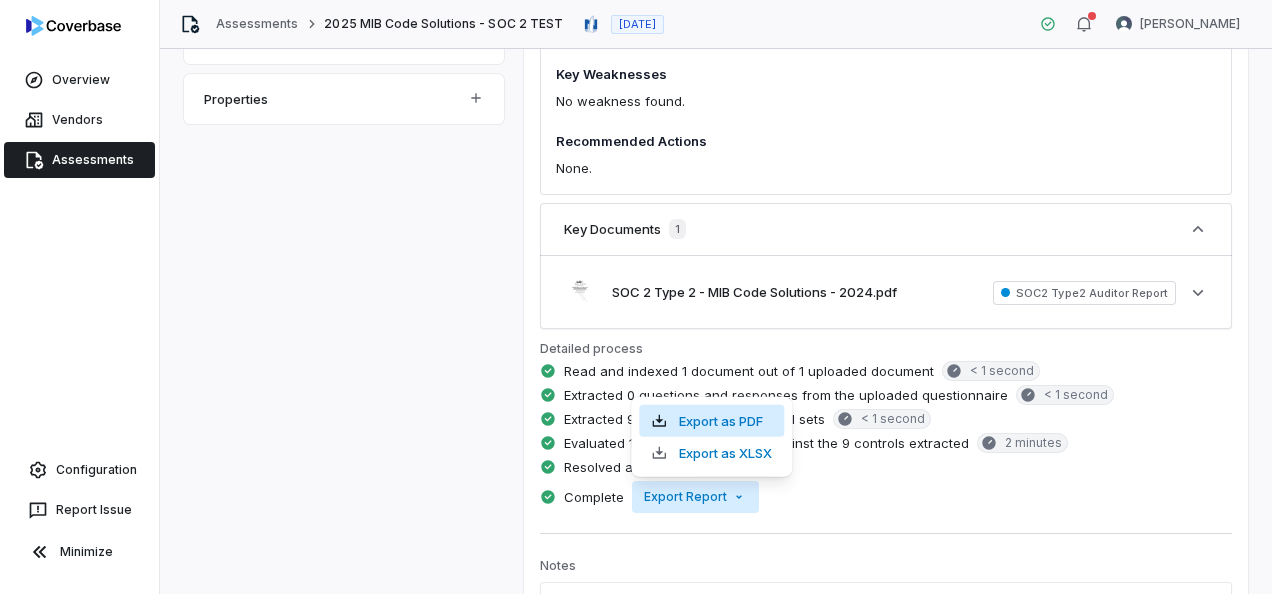 click on "Export as PDF" at bounding box center (711, 421) 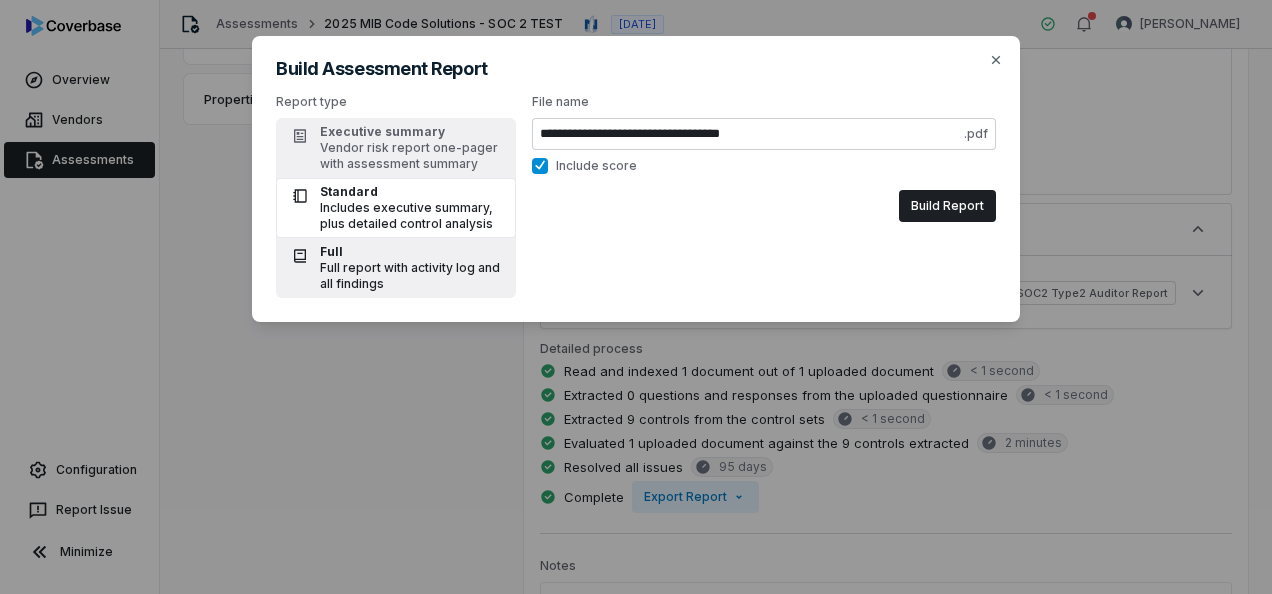 click on "Full report with activity log and all findings" at bounding box center [412, 276] 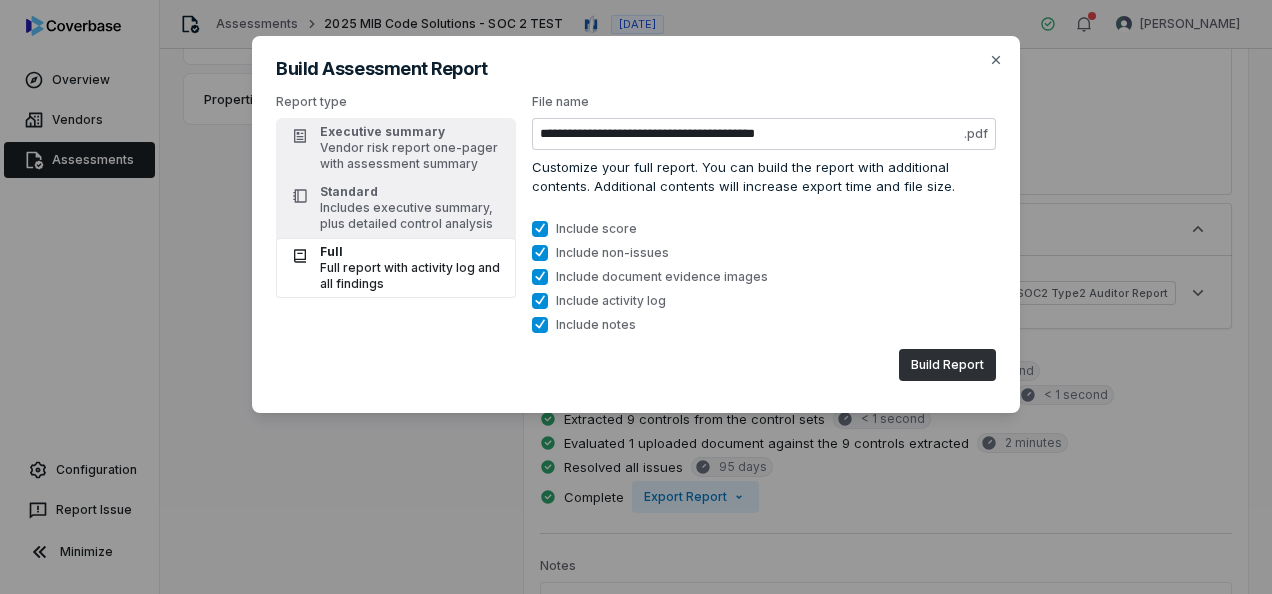 click on "Build Report" at bounding box center [947, 365] 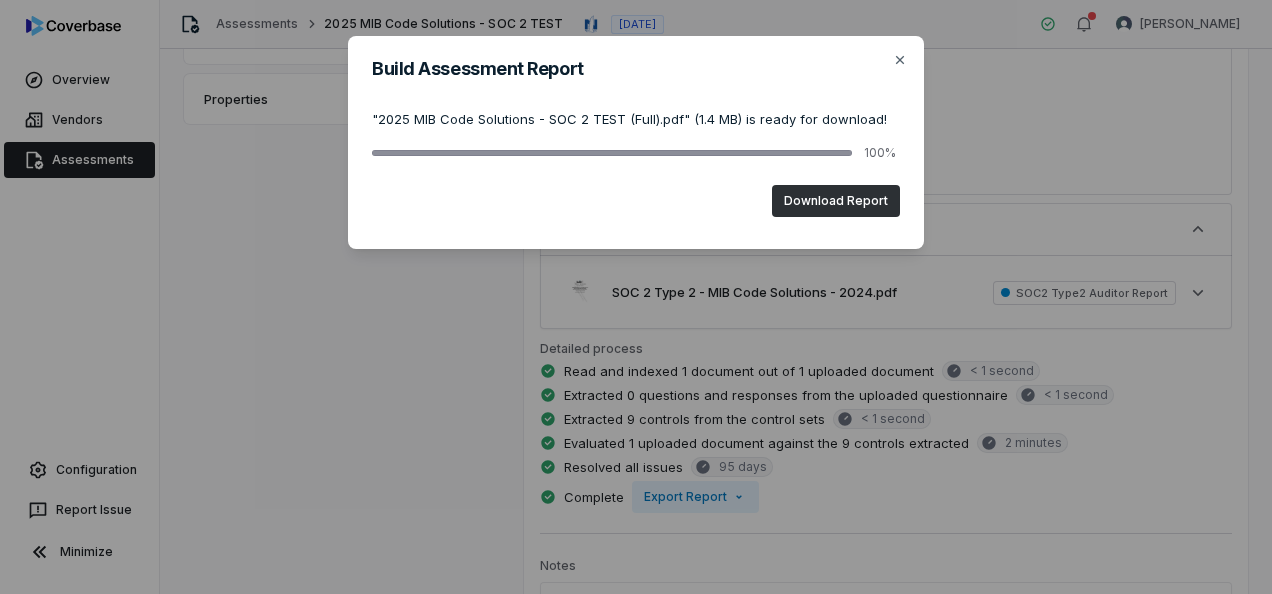 click on "Download Report" at bounding box center (836, 201) 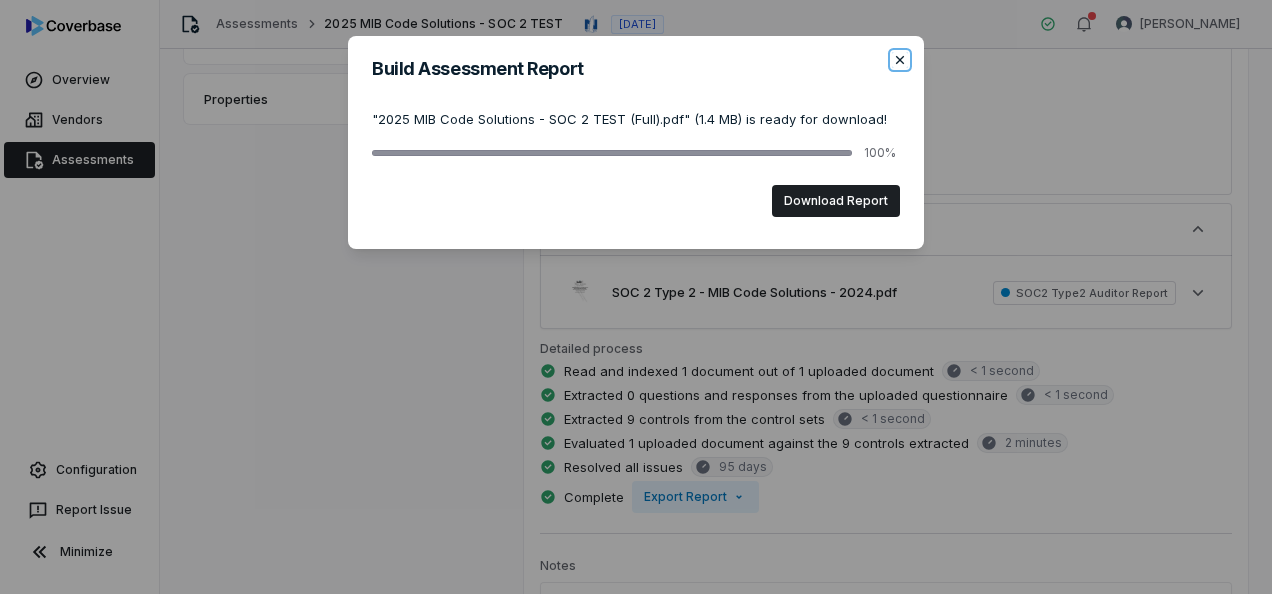 click 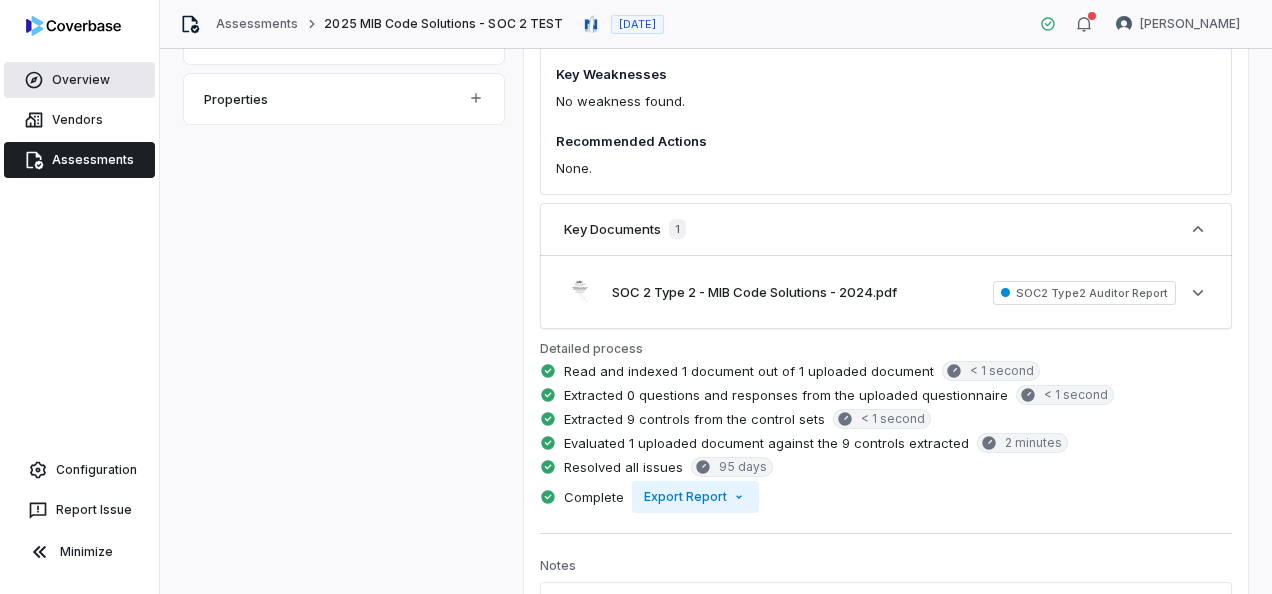 click on "Overview" at bounding box center (79, 80) 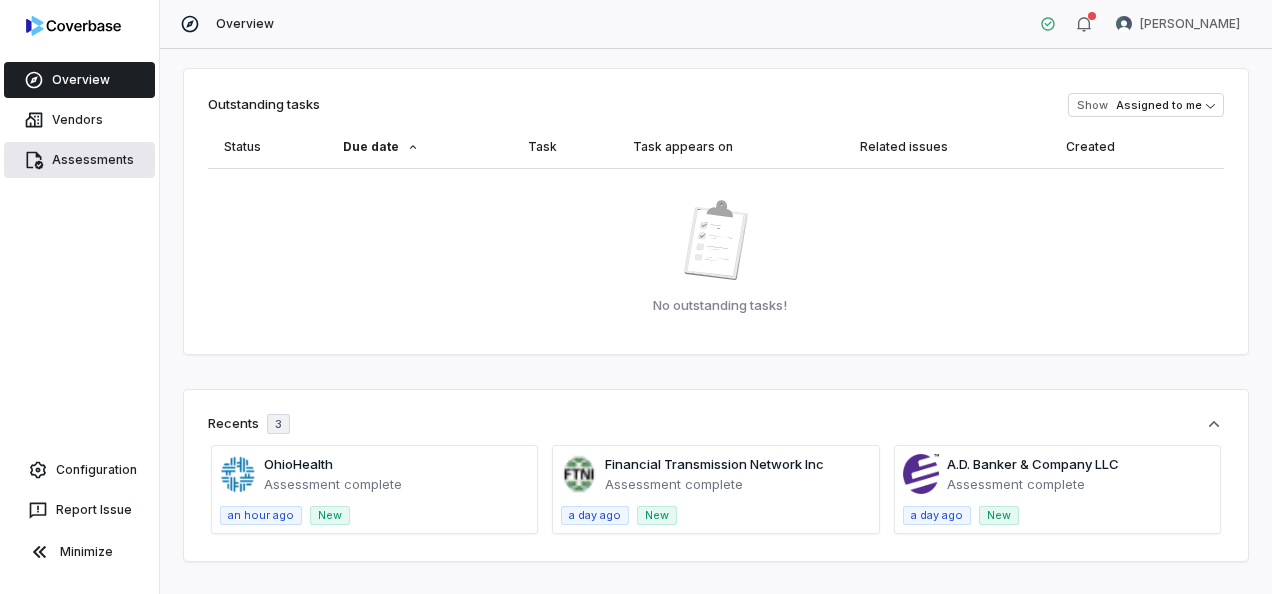 click on "Assessments" at bounding box center (79, 160) 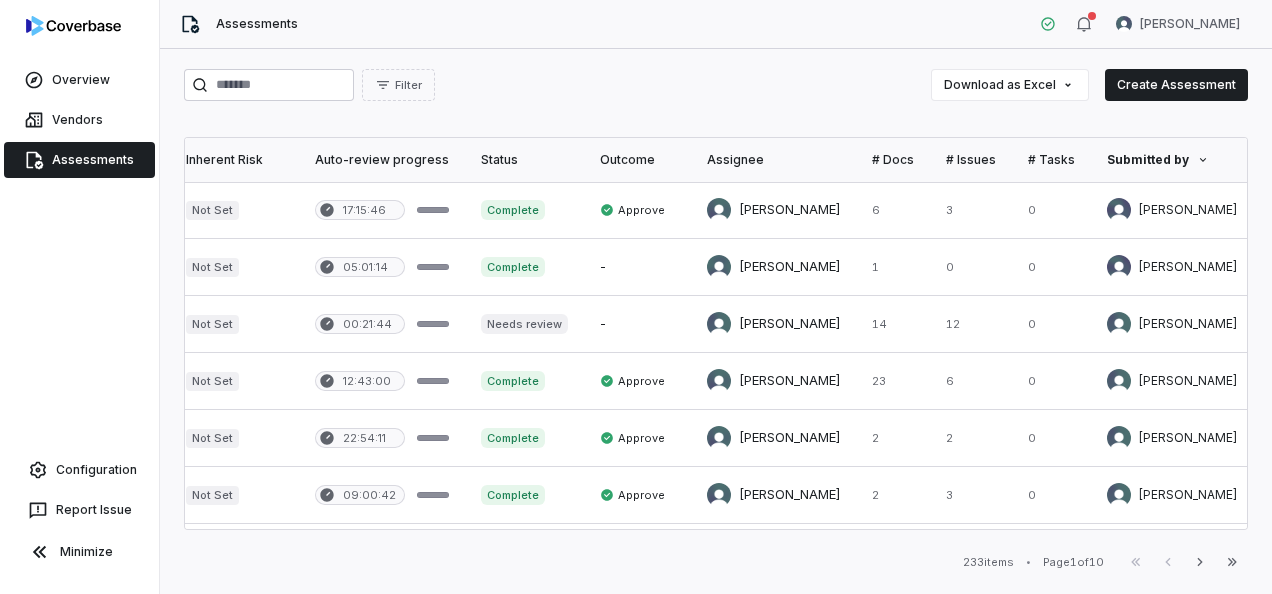 scroll, scrollTop: 0, scrollLeft: 831, axis: horizontal 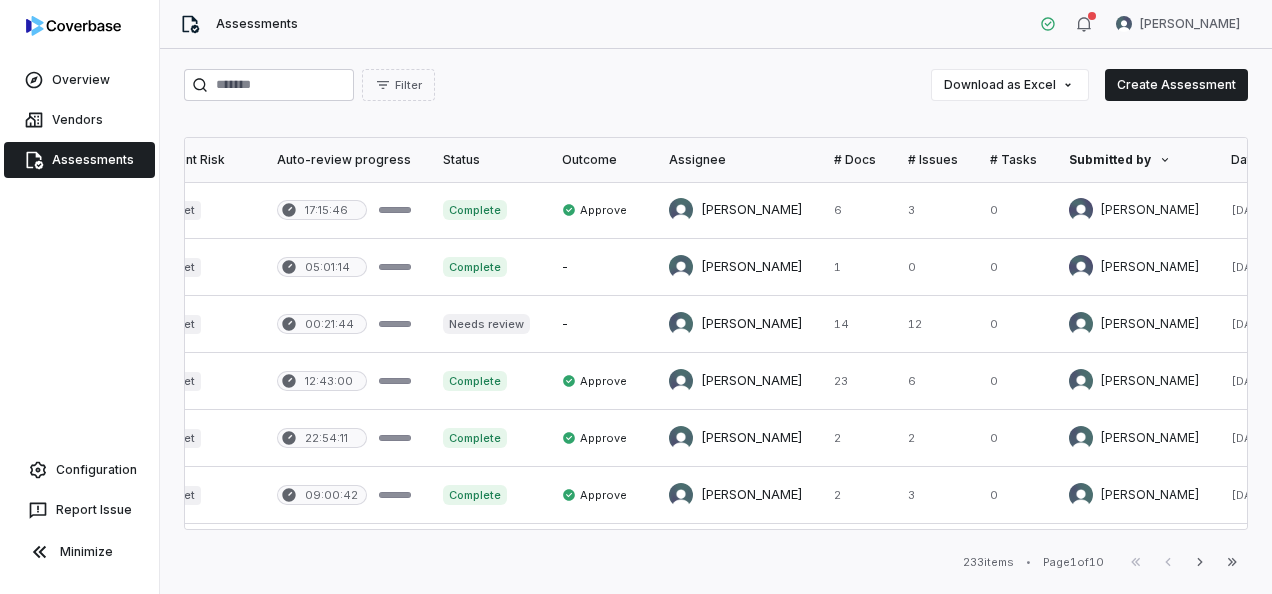 click on "Submitted by" at bounding box center (1134, 160) 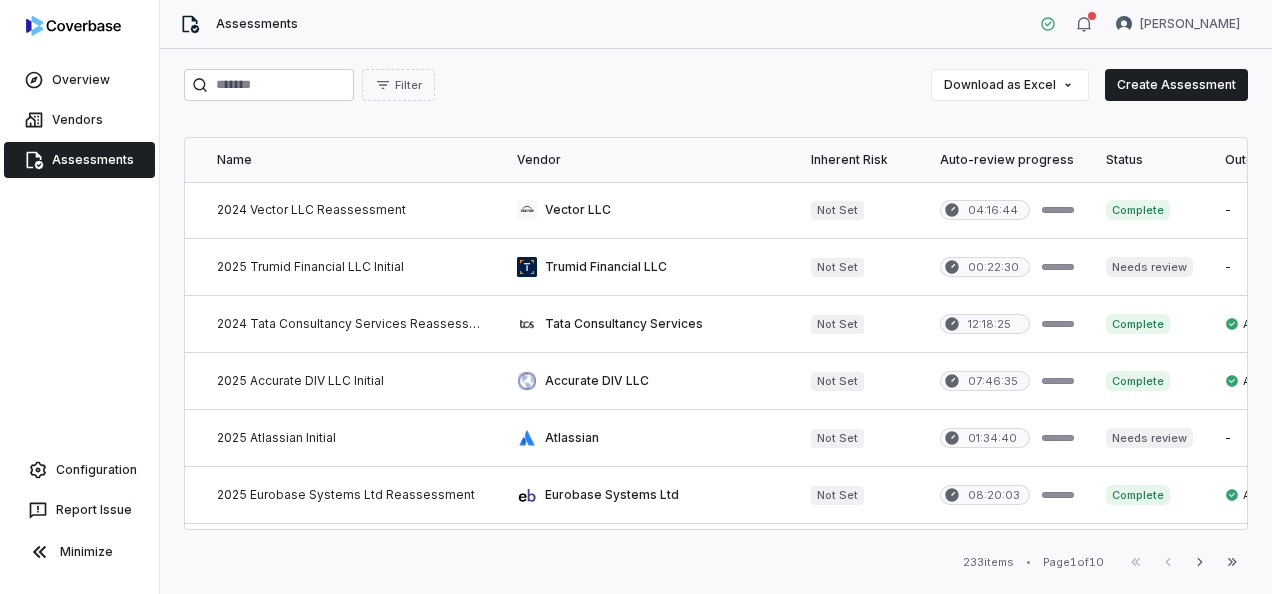 scroll, scrollTop: 0, scrollLeft: 0, axis: both 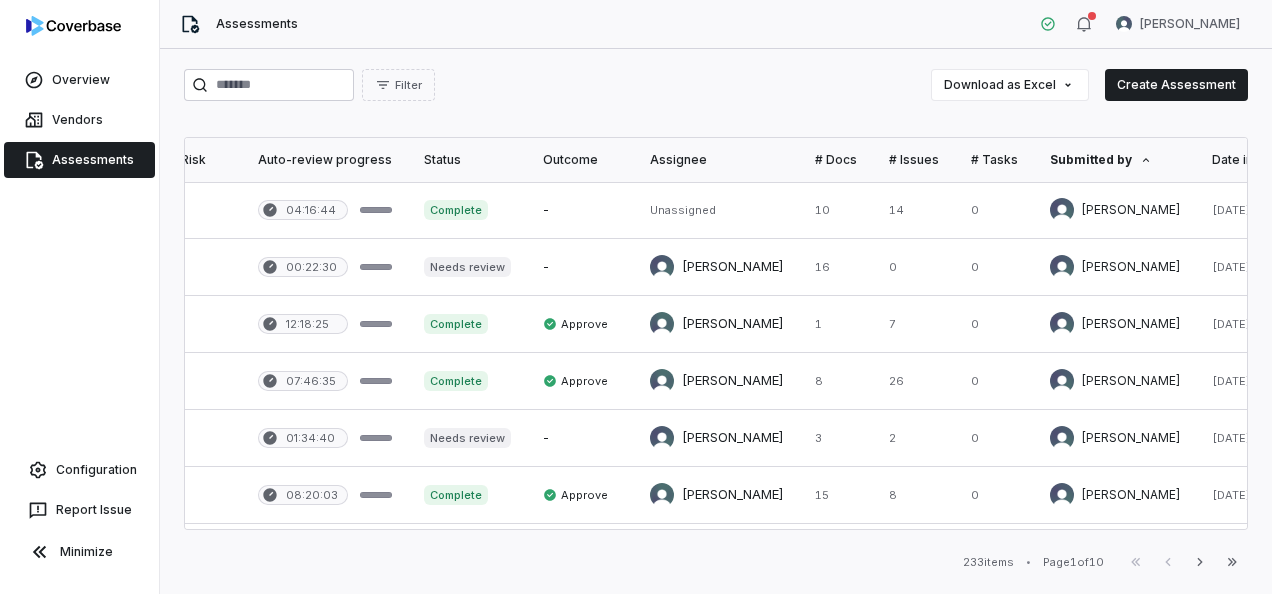 click on "Date initiated" at bounding box center [1261, 160] 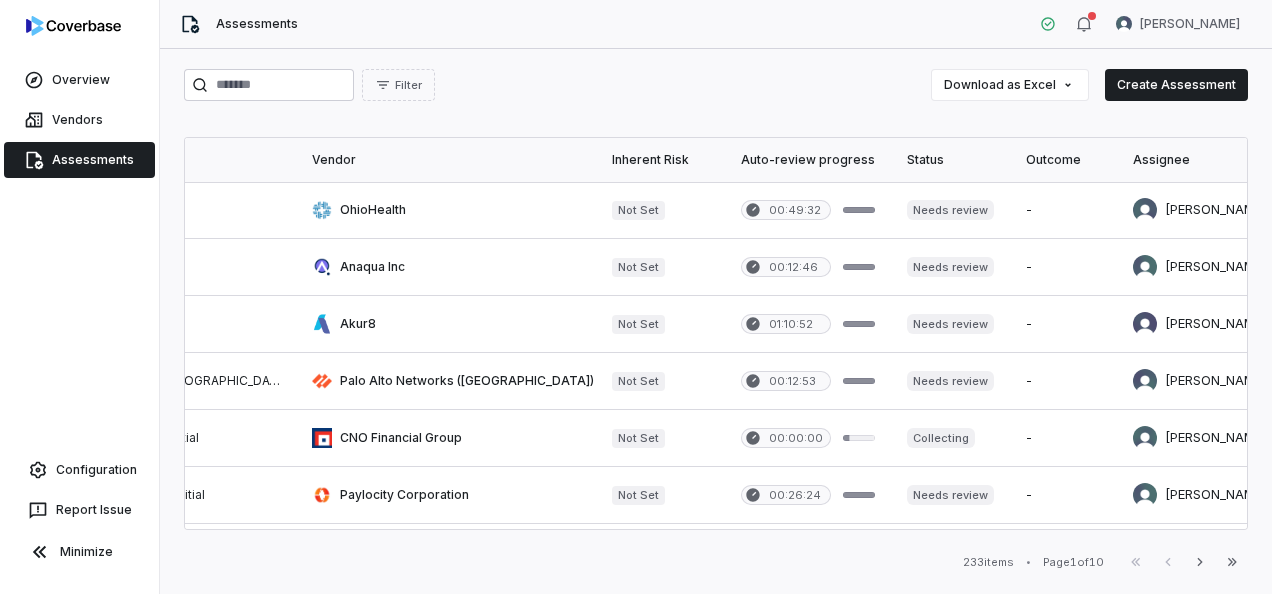 scroll, scrollTop: 0, scrollLeft: 0, axis: both 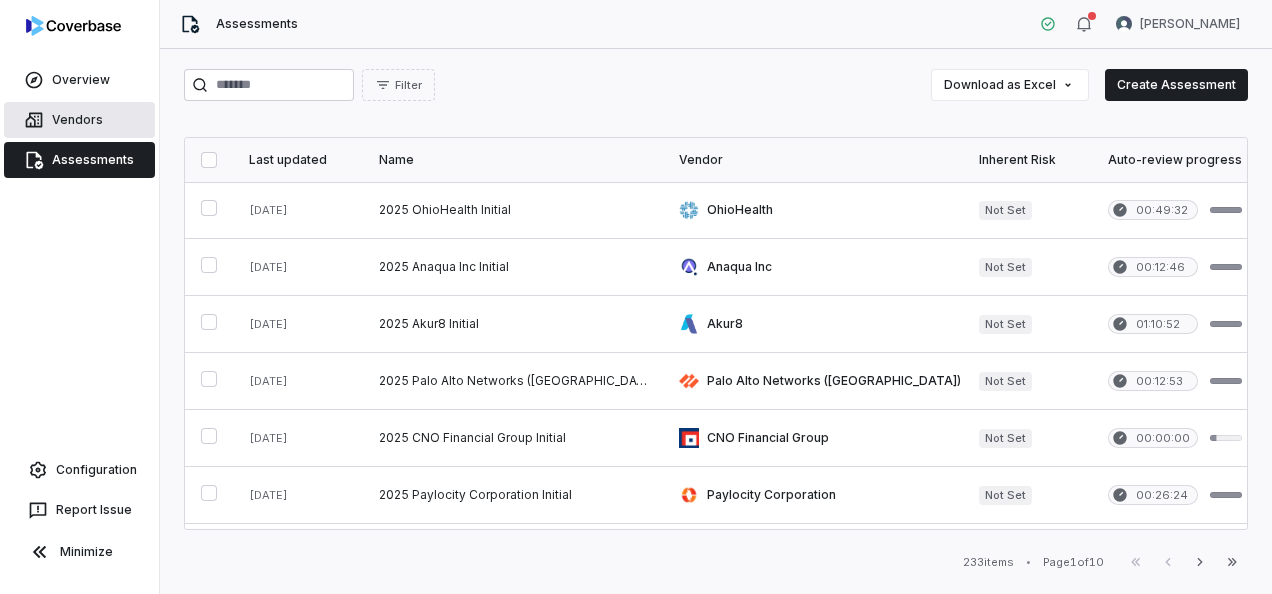 click on "Vendors" at bounding box center (79, 120) 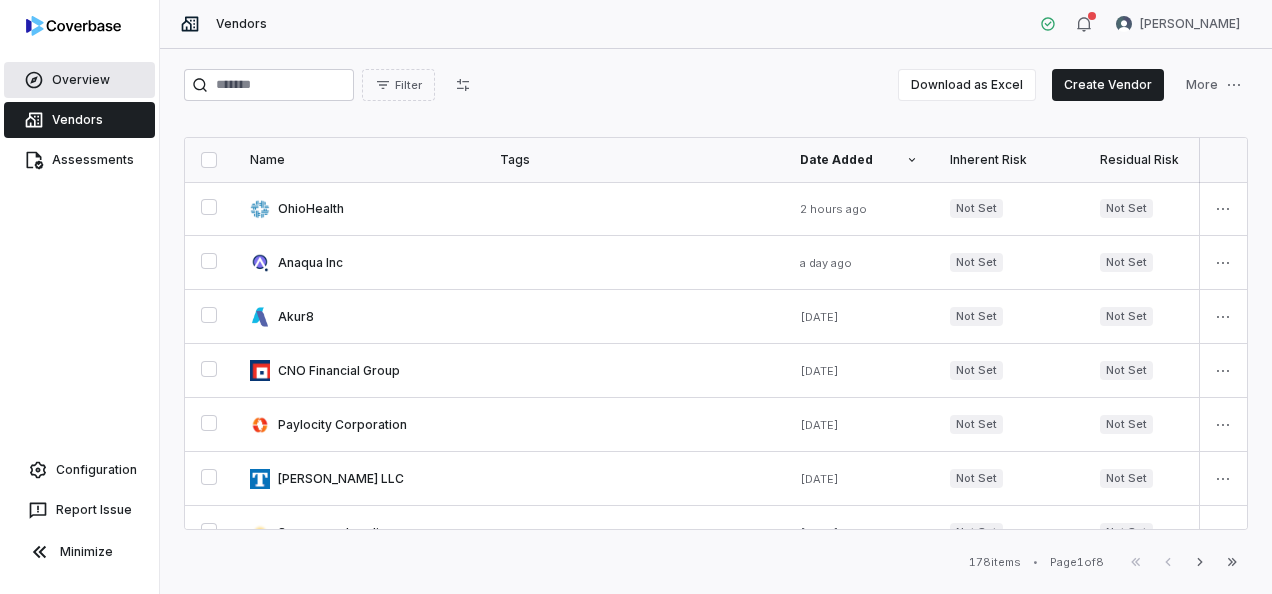 click on "Overview" at bounding box center (79, 80) 